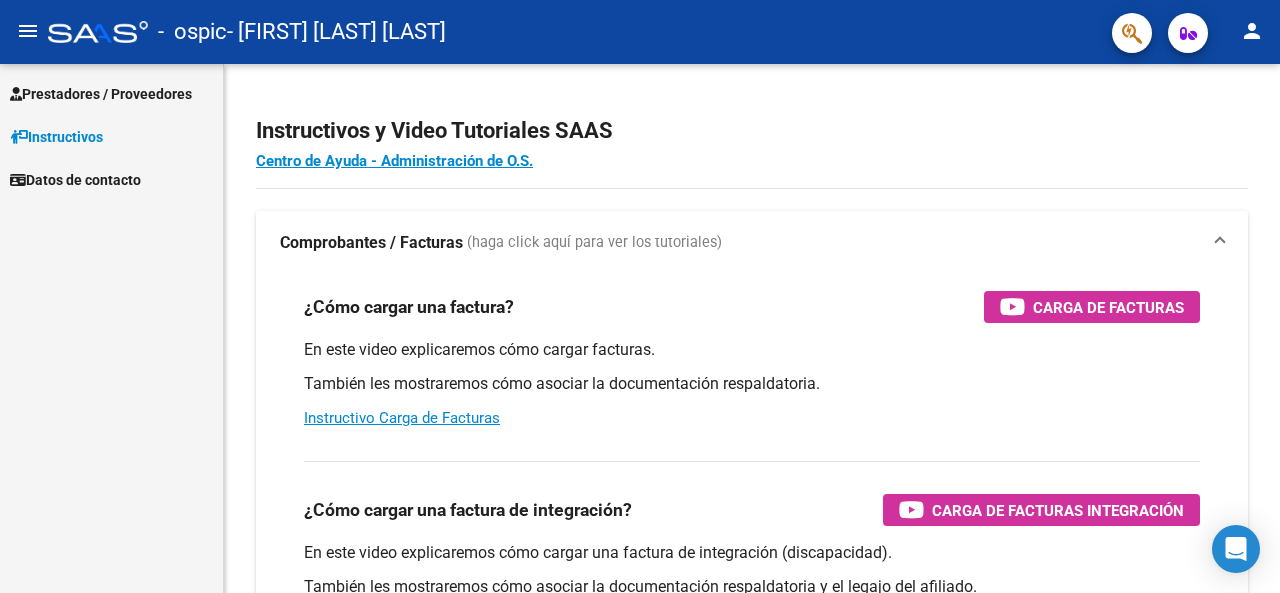scroll, scrollTop: 0, scrollLeft: 0, axis: both 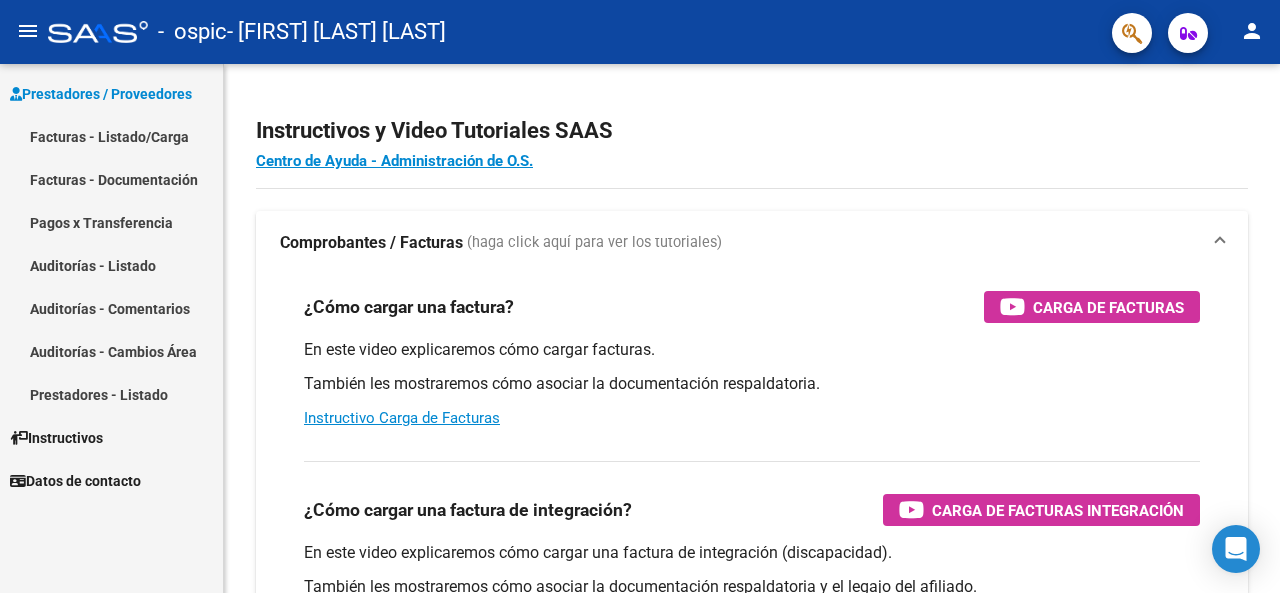 click on "Facturas - Documentación" at bounding box center [111, 179] 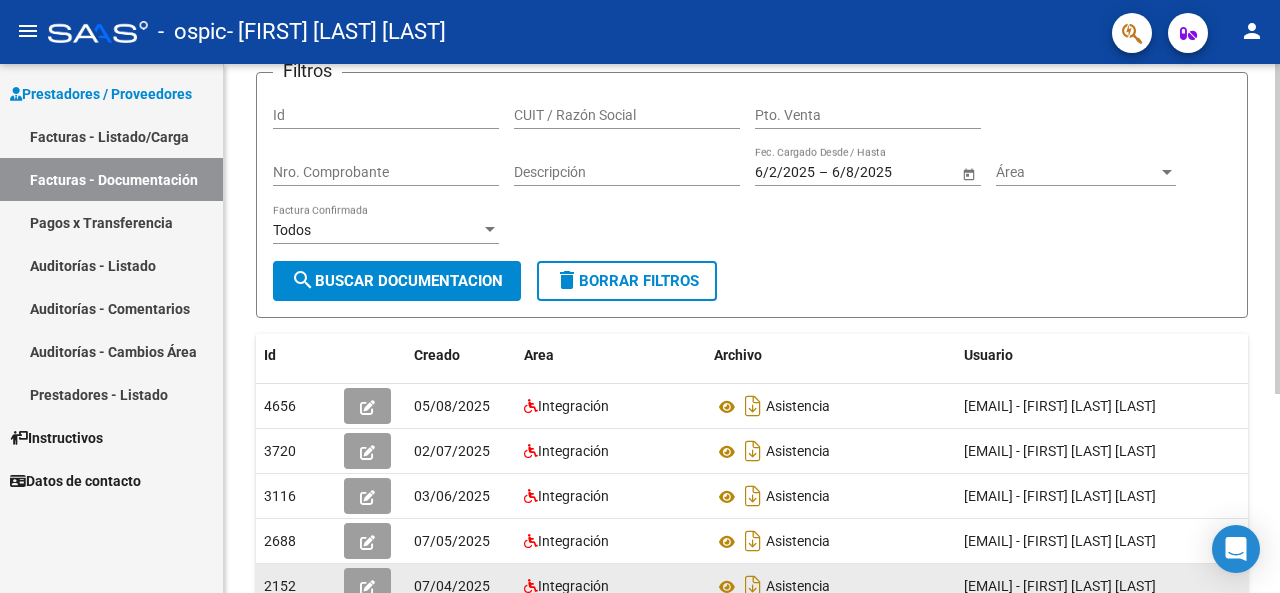 scroll, scrollTop: 300, scrollLeft: 0, axis: vertical 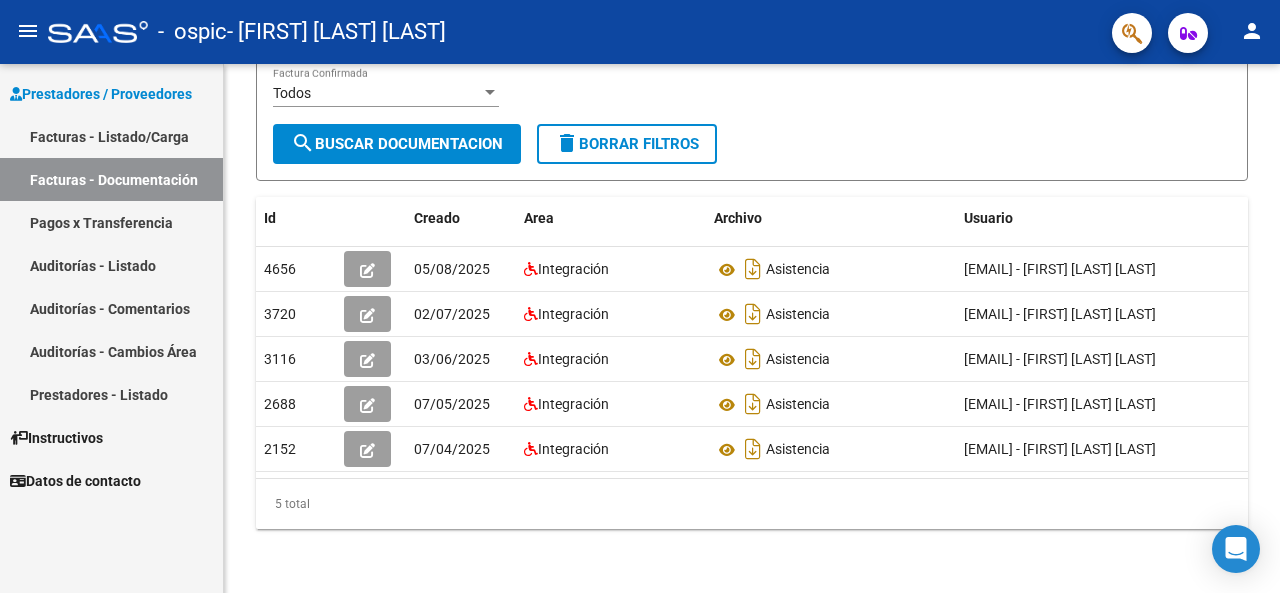 click on "Facturas - Listado/Carga" at bounding box center (111, 136) 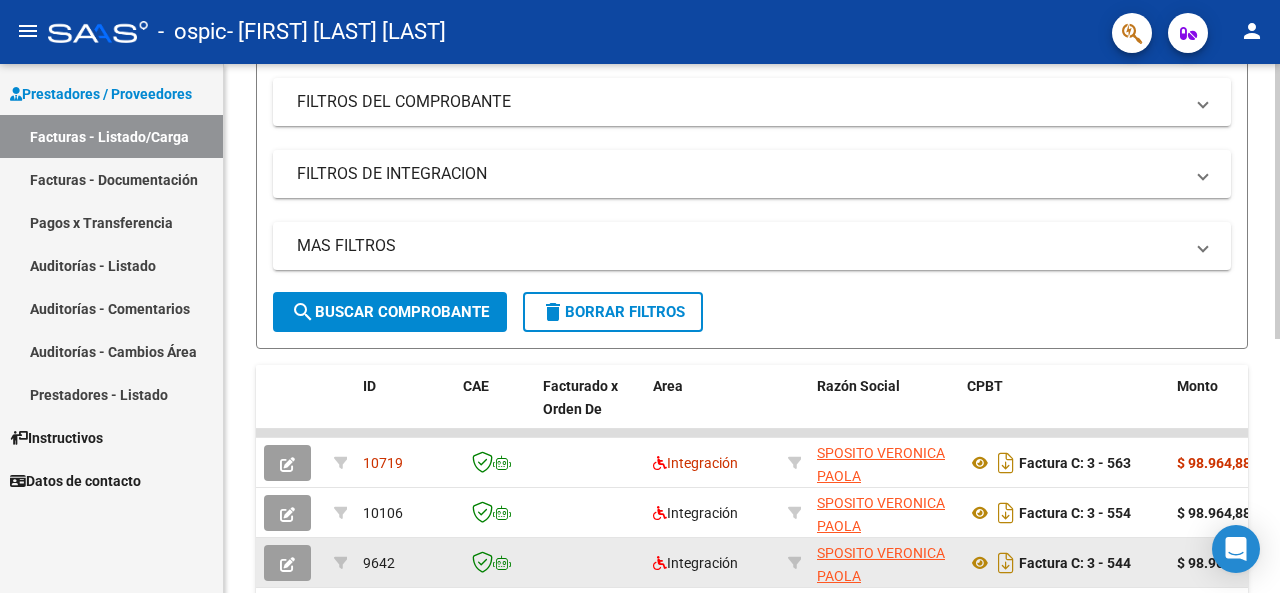 scroll, scrollTop: 413, scrollLeft: 0, axis: vertical 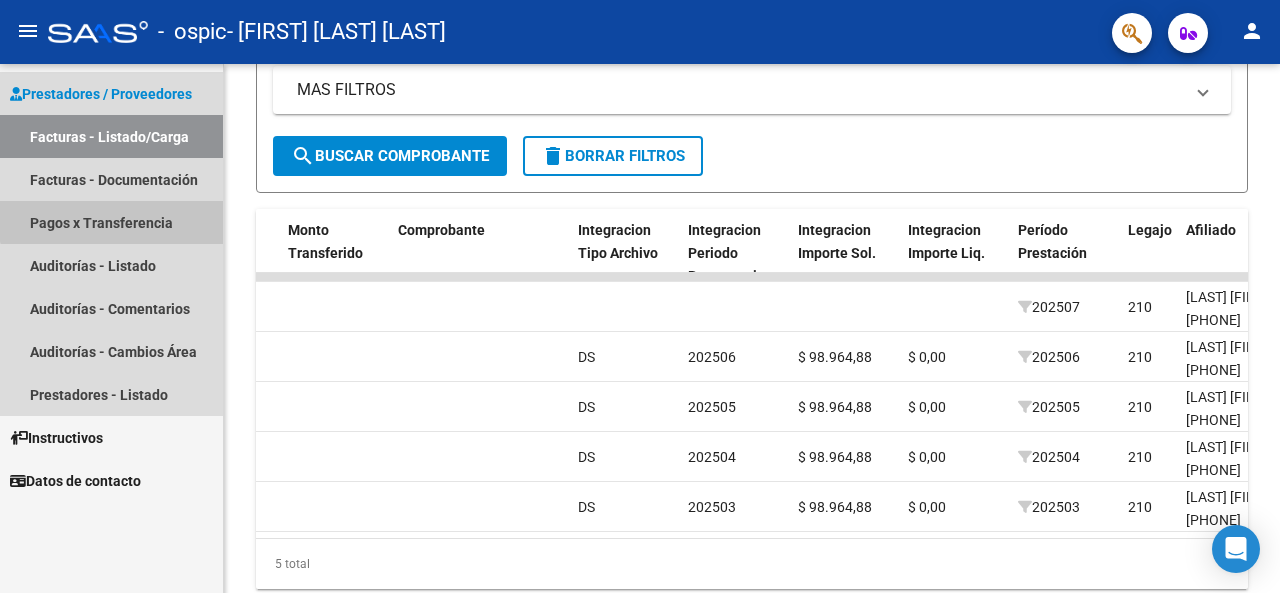 click on "Pagos x Transferencia" at bounding box center [111, 222] 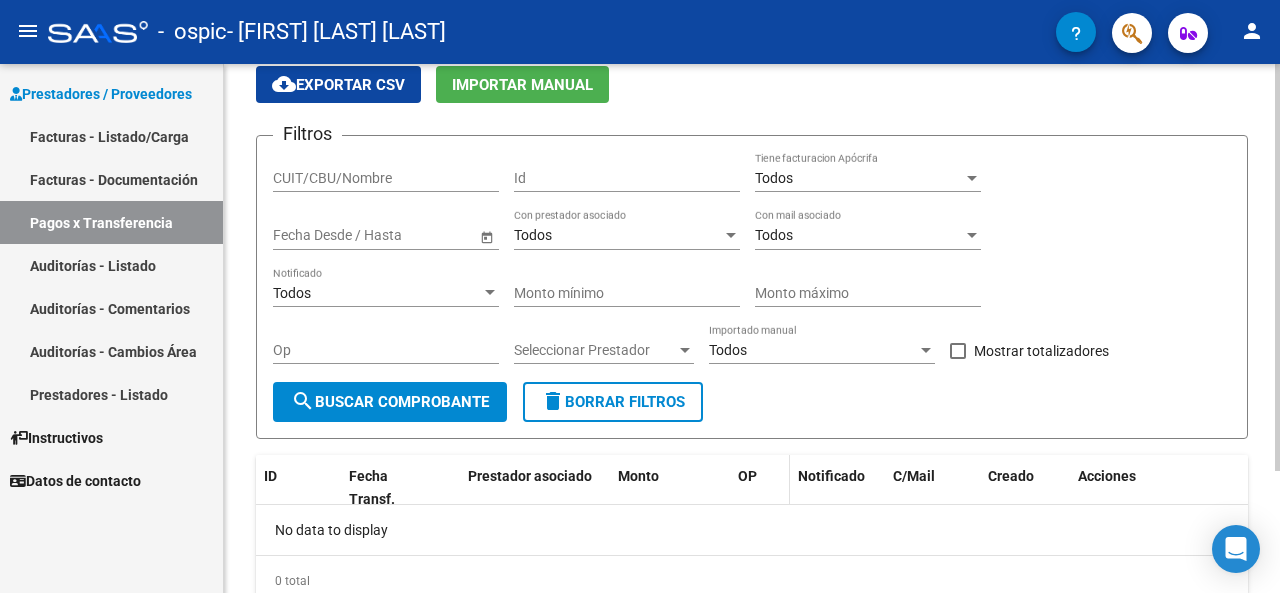 scroll, scrollTop: 0, scrollLeft: 0, axis: both 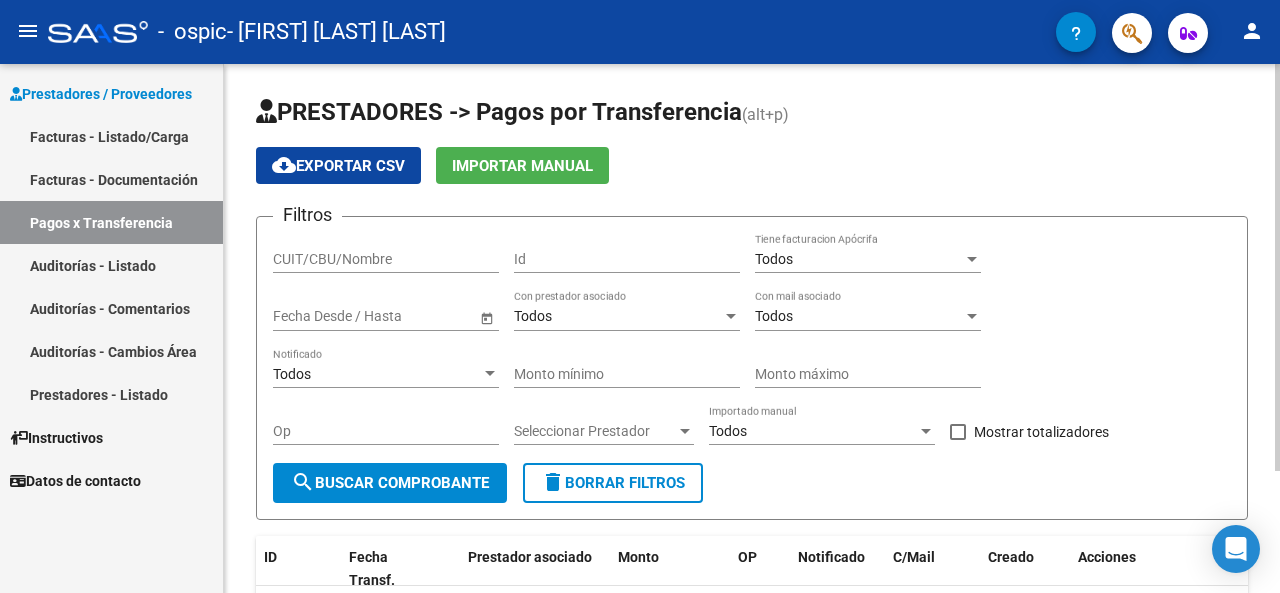 click at bounding box center (731, 317) 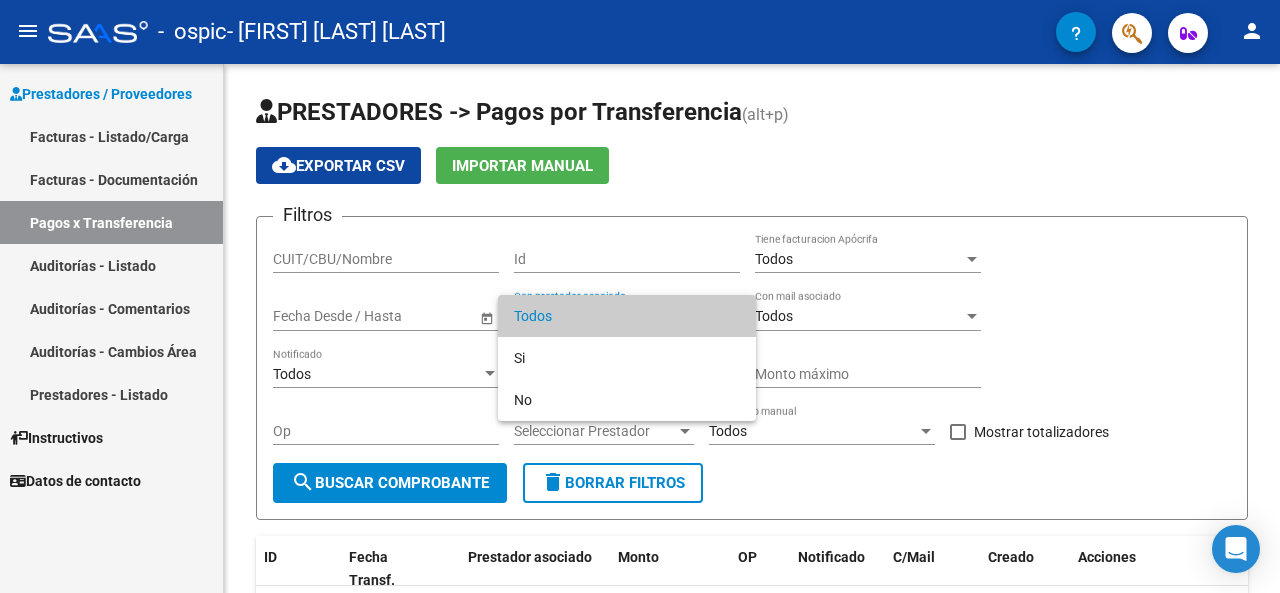 click at bounding box center (640, 296) 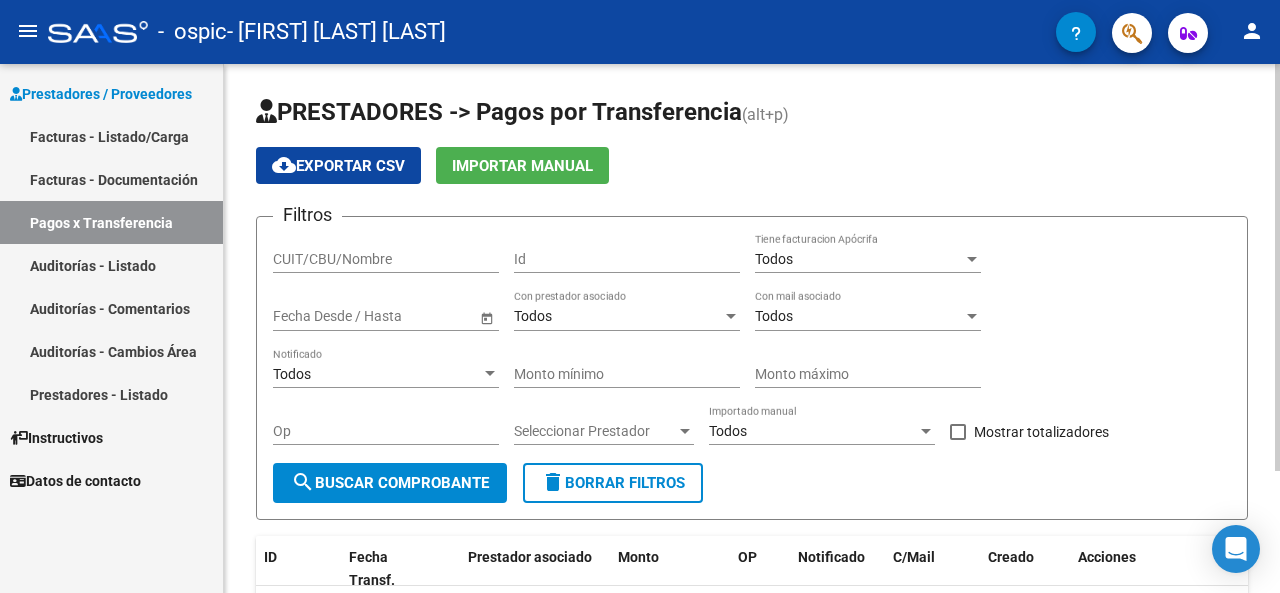 click on "Todos" at bounding box center [859, 316] 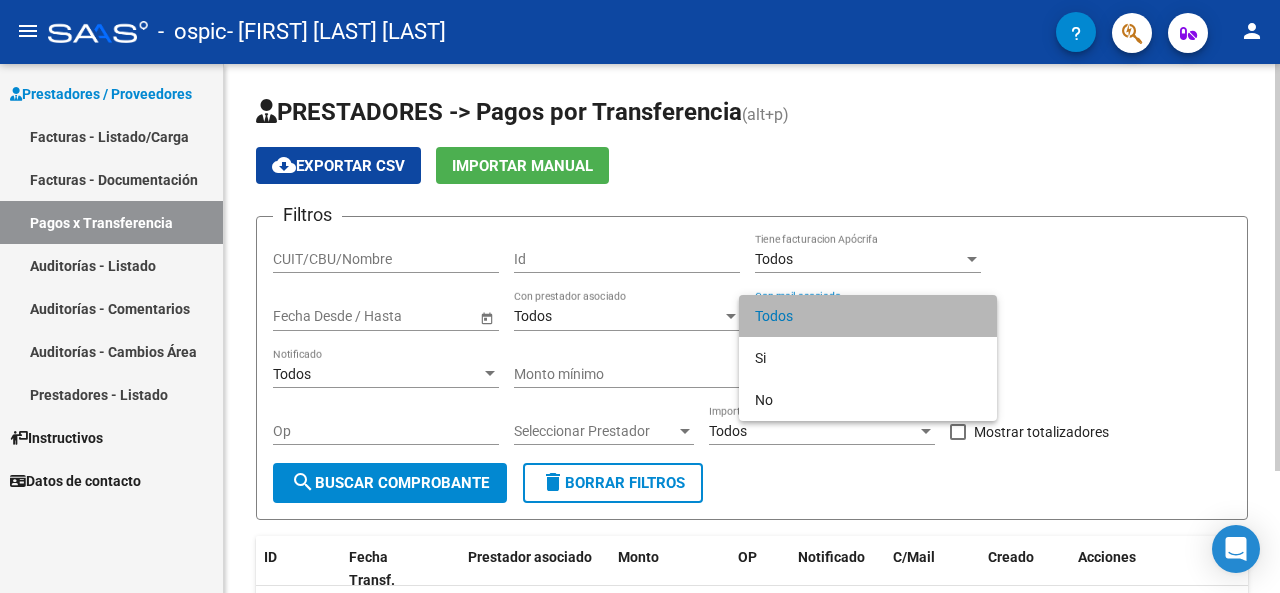 click on "Todos" at bounding box center (868, 316) 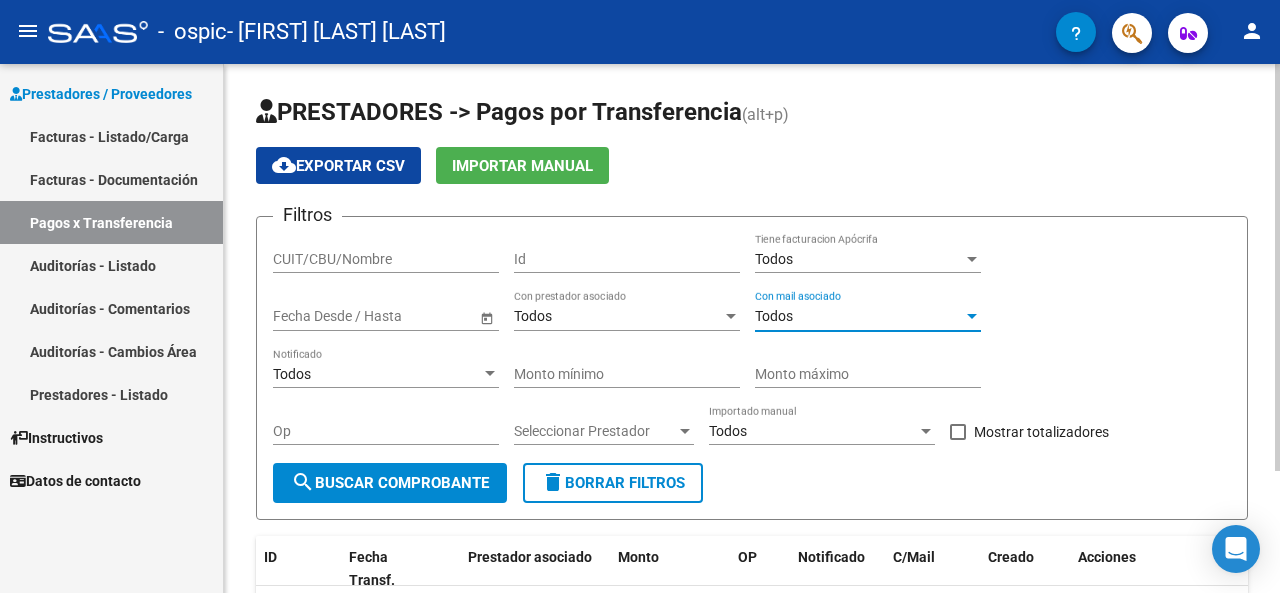 click at bounding box center [685, 431] 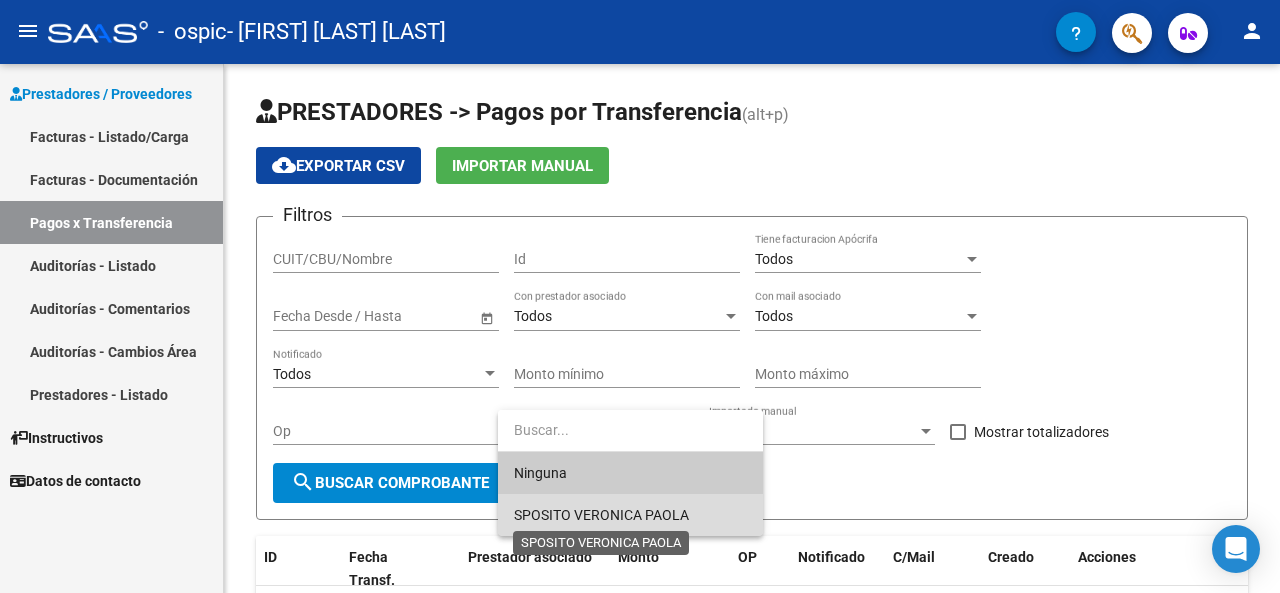 click on "SPOSITO VERONICA PAOLA" at bounding box center [601, 515] 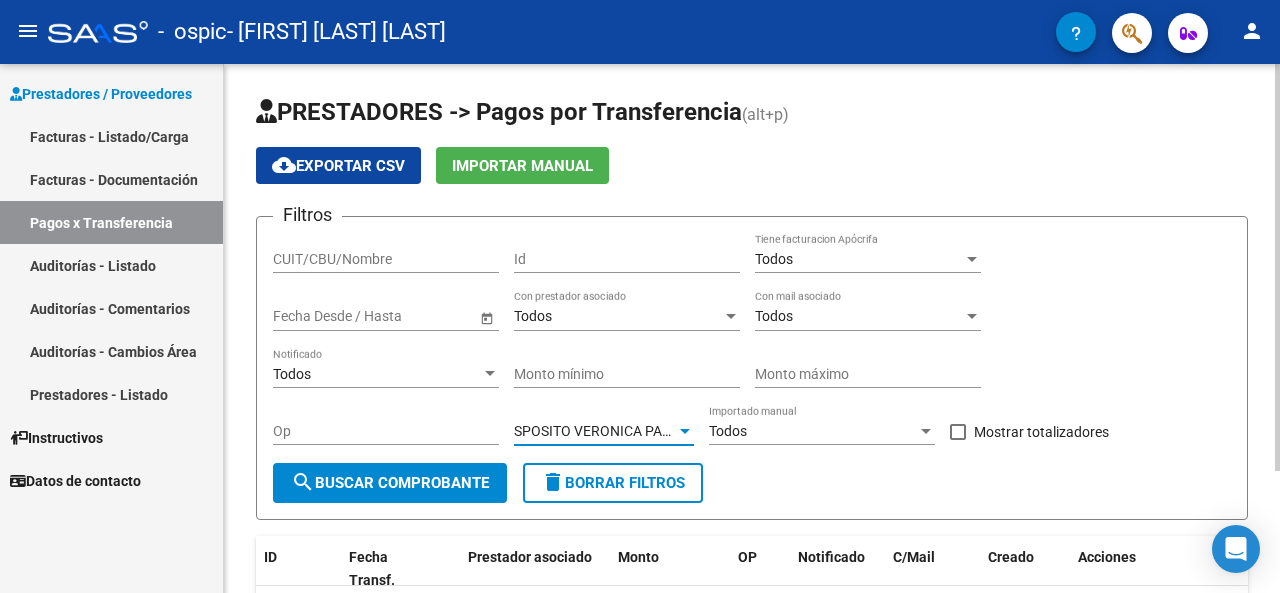 click on "search  Buscar Comprobante" 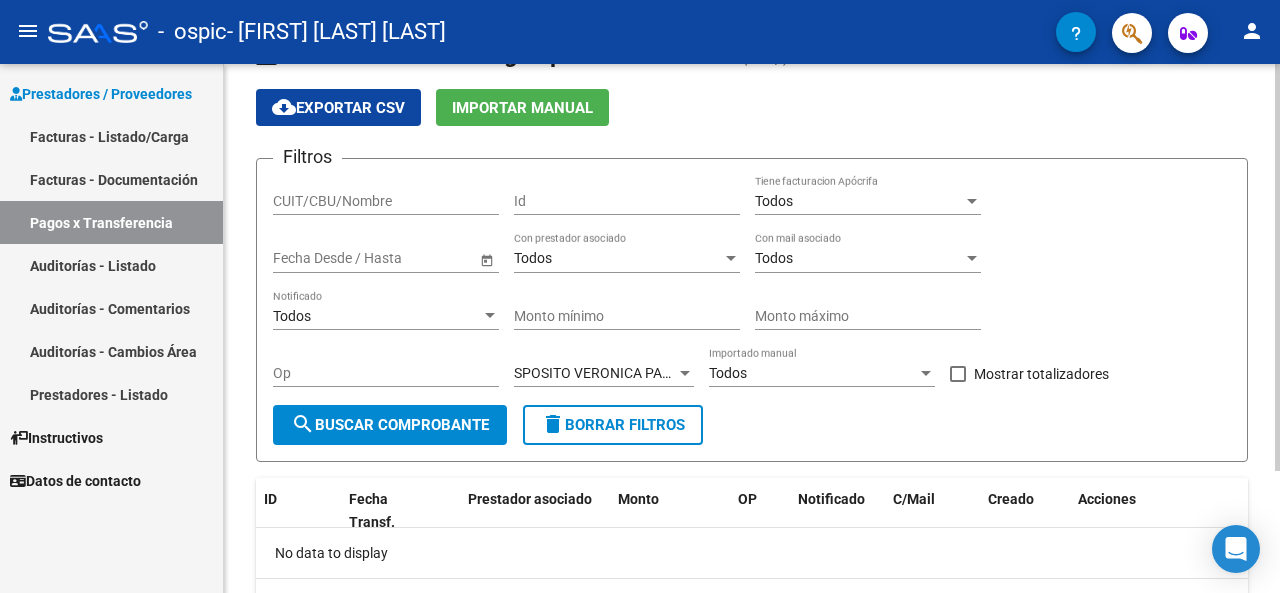 scroll, scrollTop: 0, scrollLeft: 0, axis: both 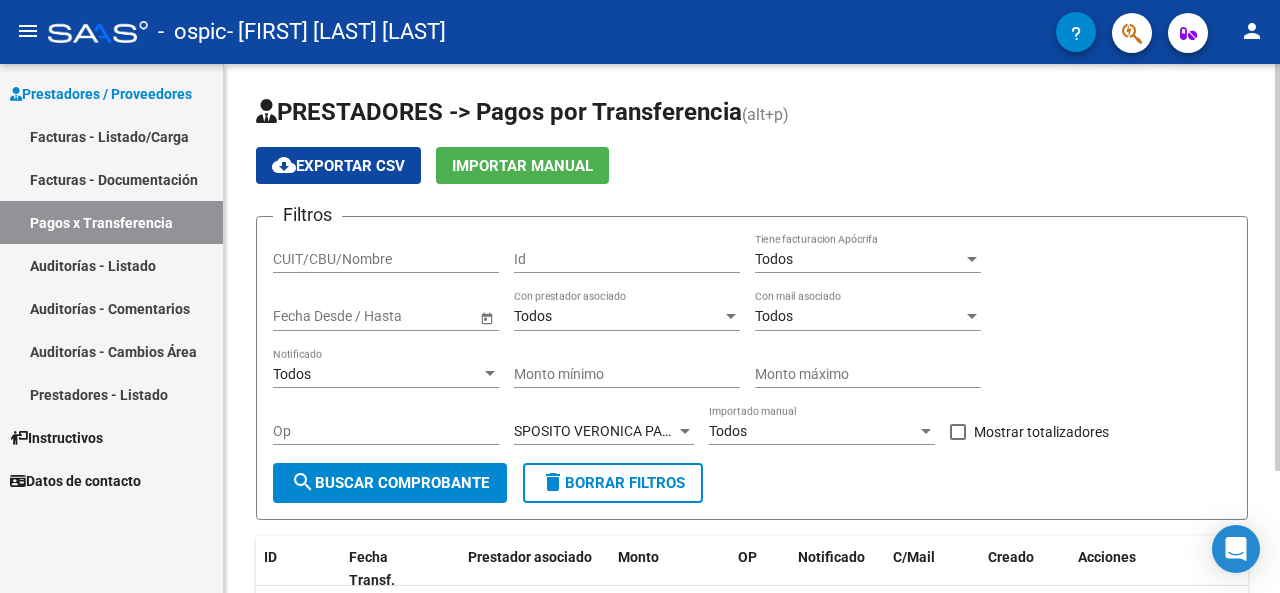 click on "Todos Notificado" 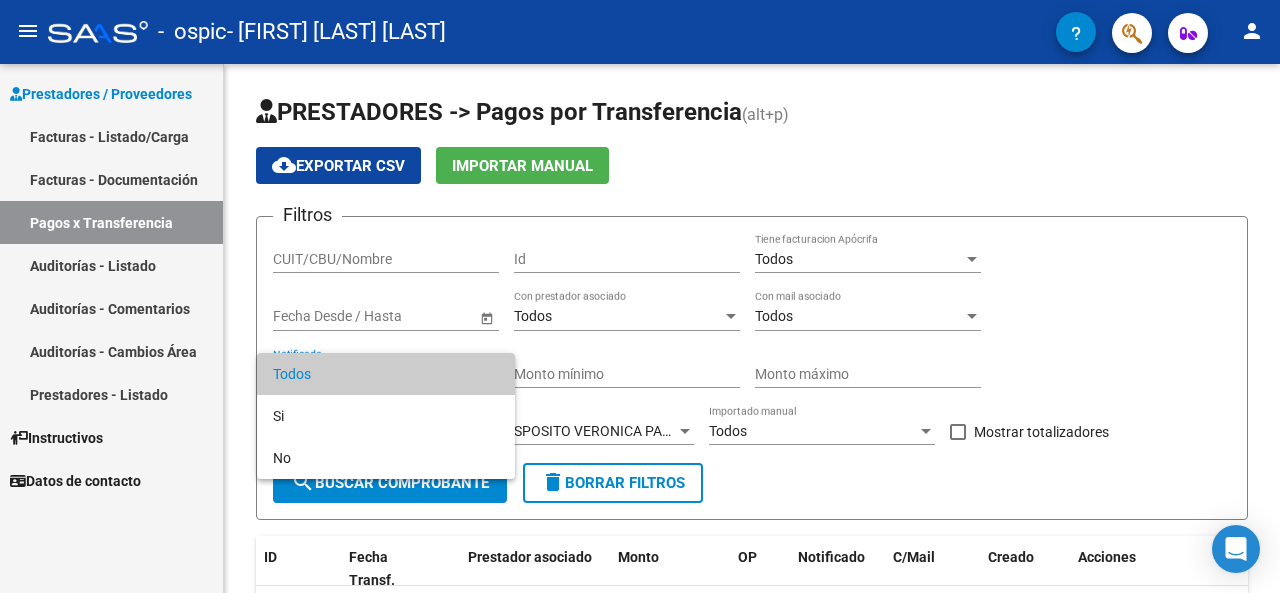 click on "Todos" at bounding box center [386, 374] 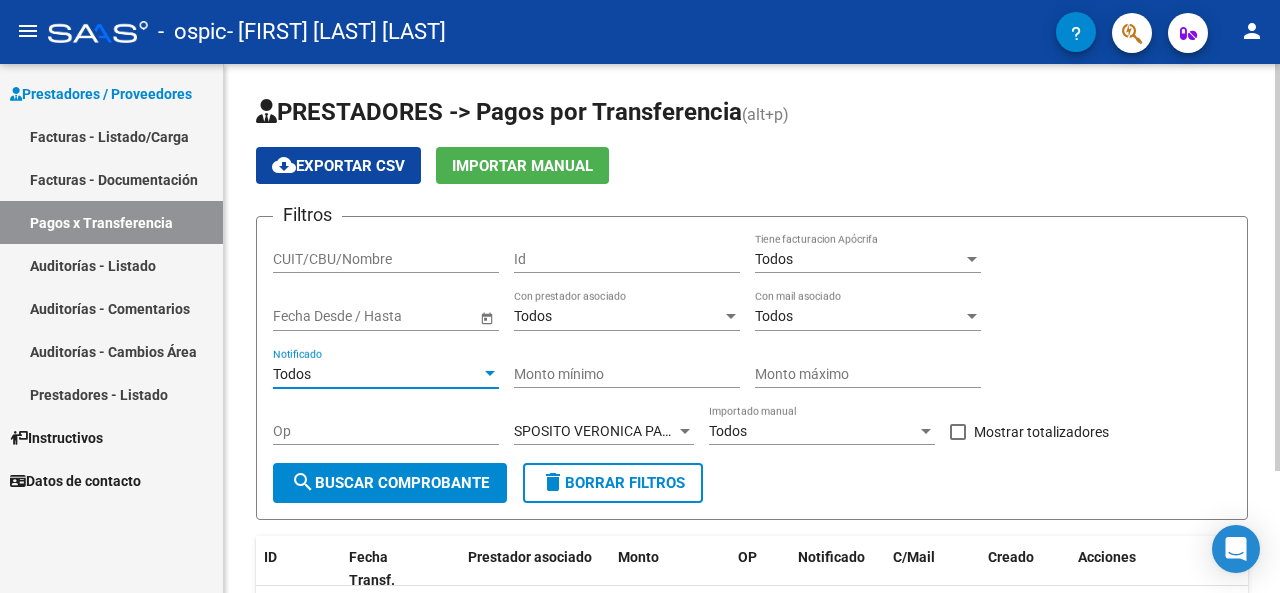 click on "CUIT/CBU/Nombre" 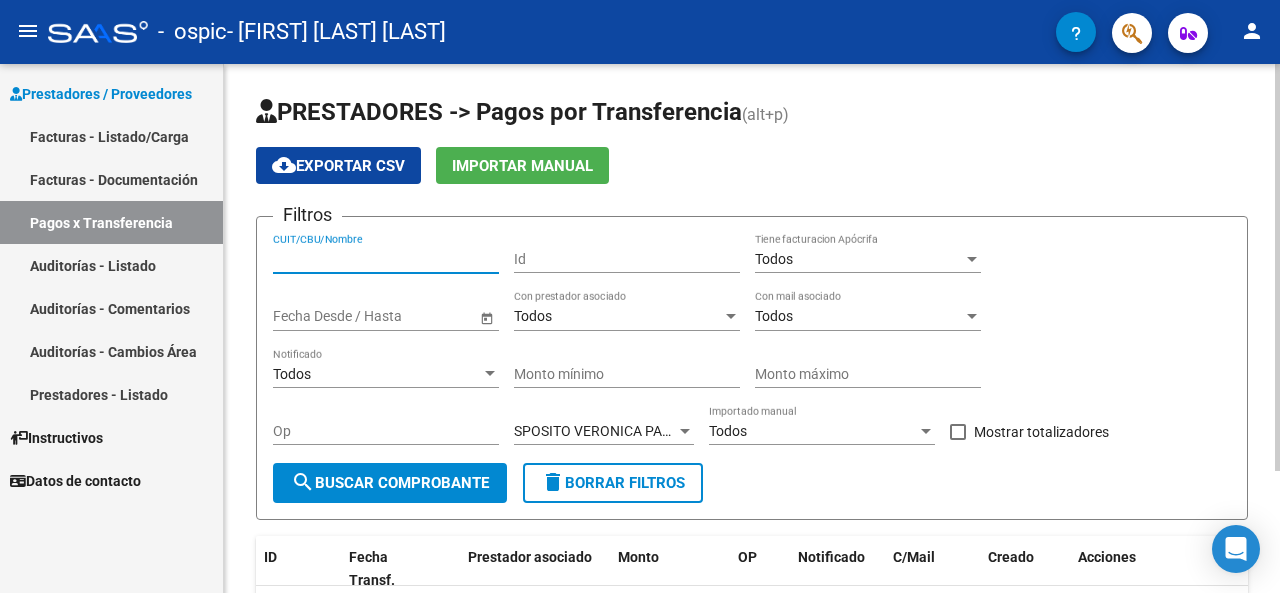 click on "CUIT/CBU/Nombre" at bounding box center (386, 259) 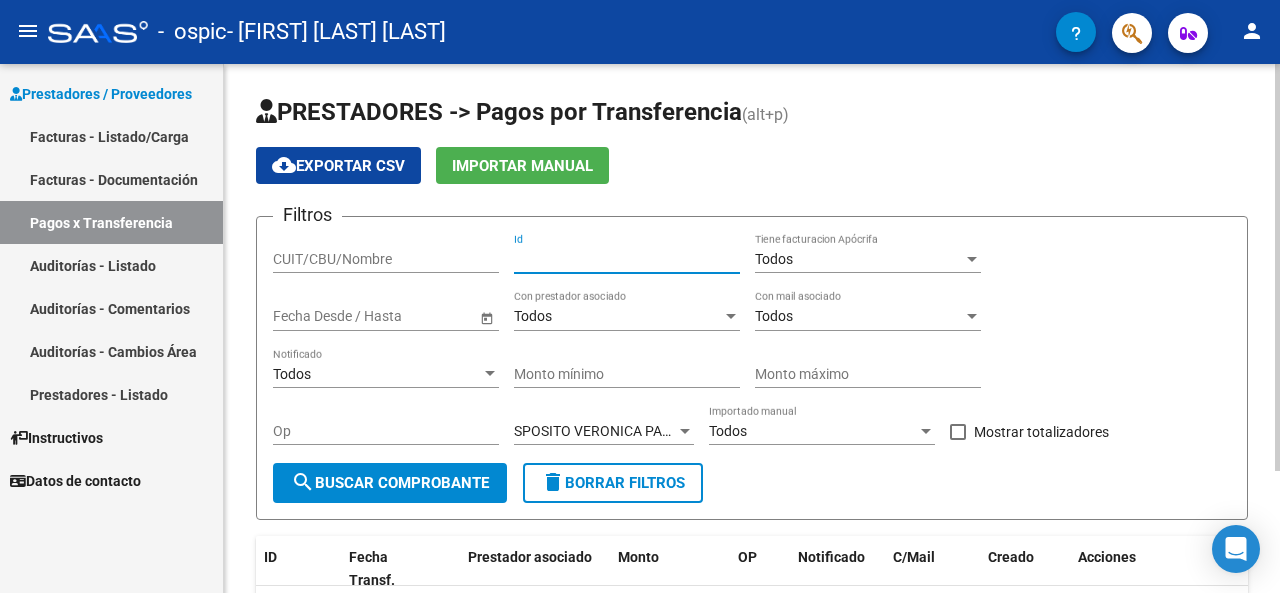click on "Todos" at bounding box center [859, 259] 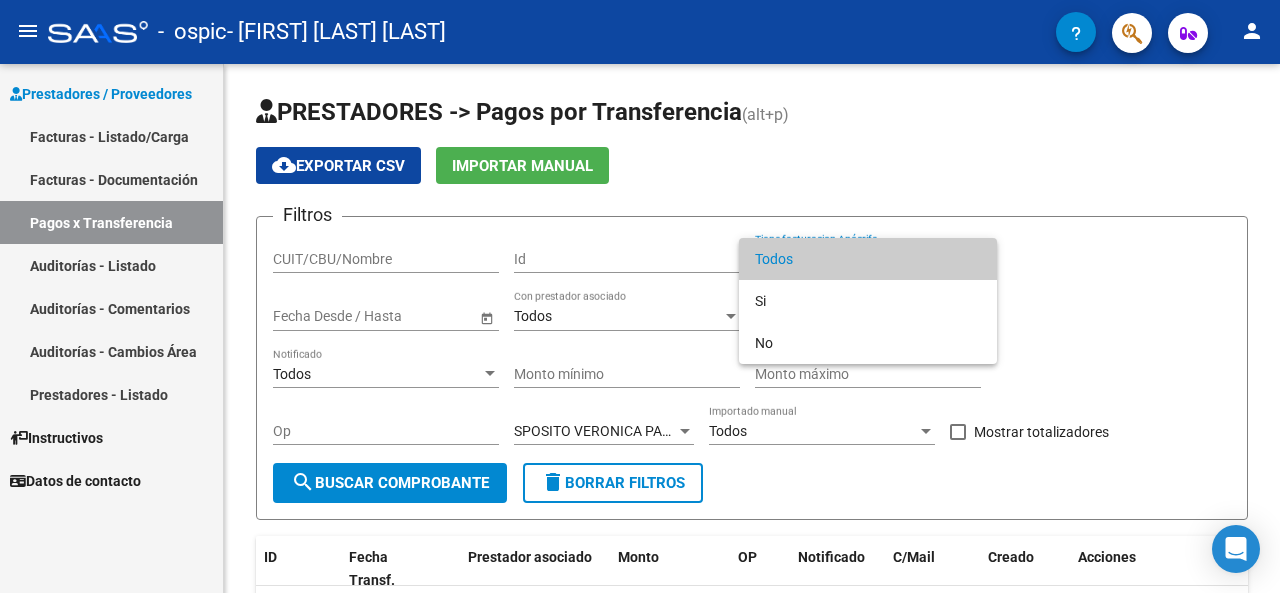 click at bounding box center (640, 296) 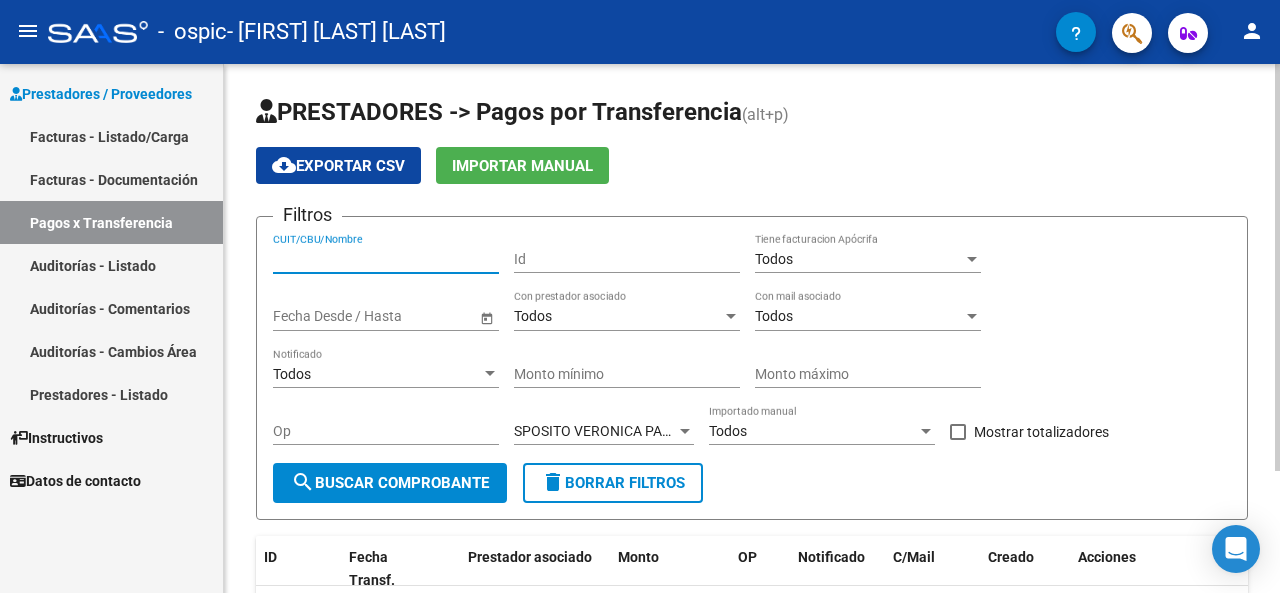 click on "CUIT/CBU/Nombre" at bounding box center (386, 259) 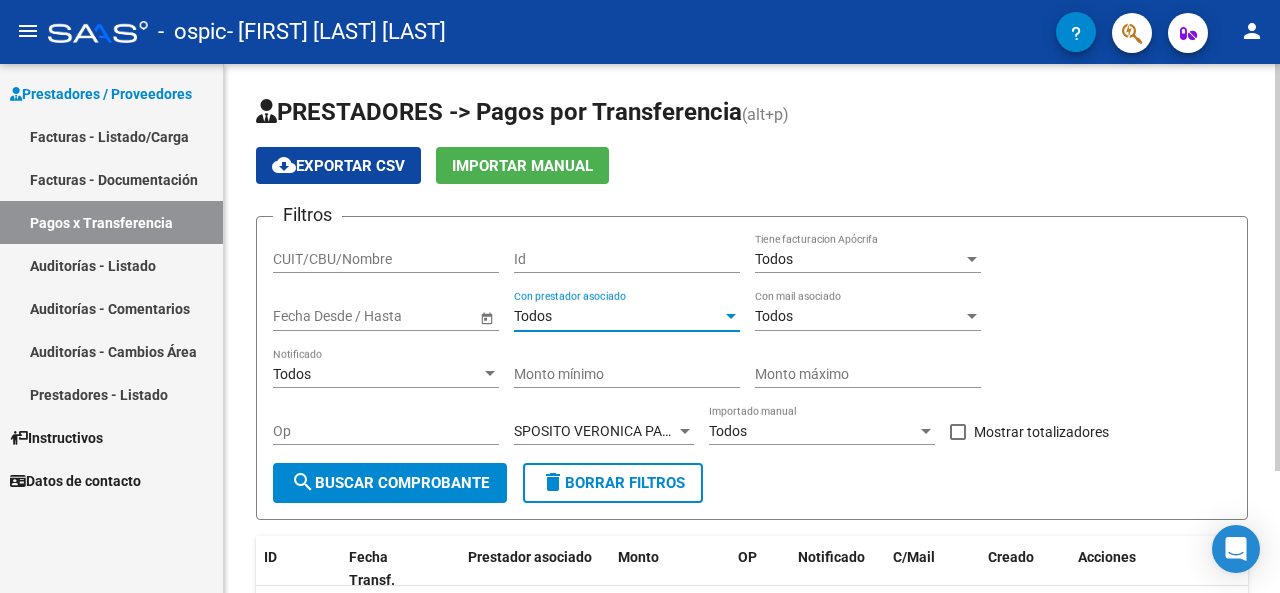 click on "Todos" at bounding box center [627, 316] 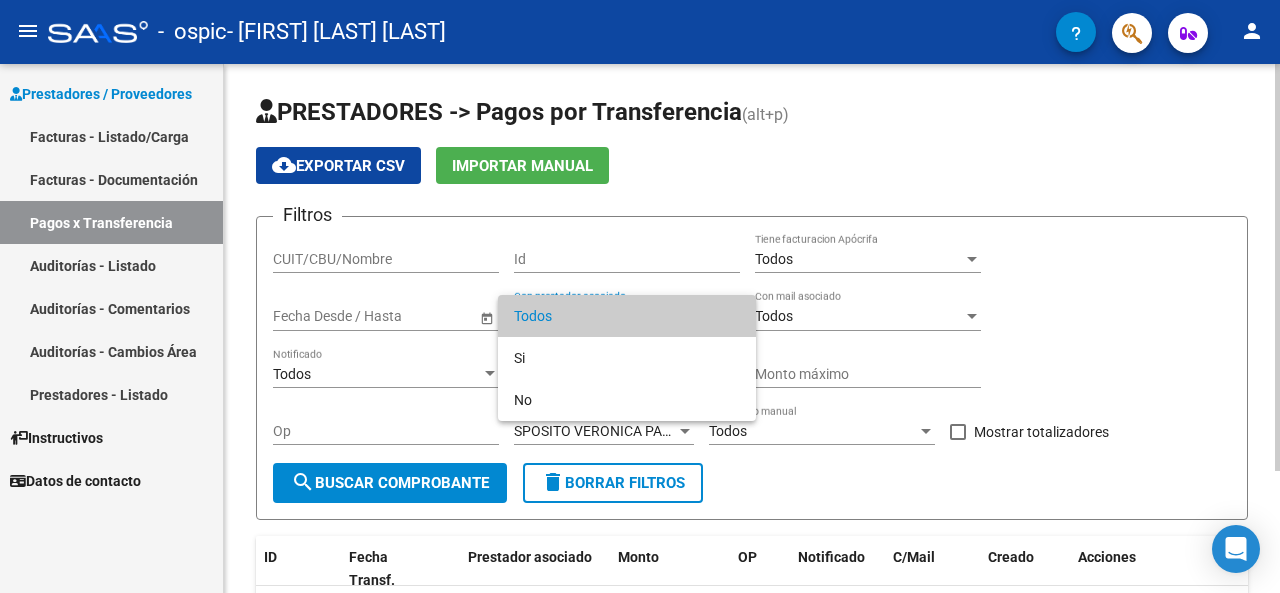 click on "Todos" at bounding box center [627, 316] 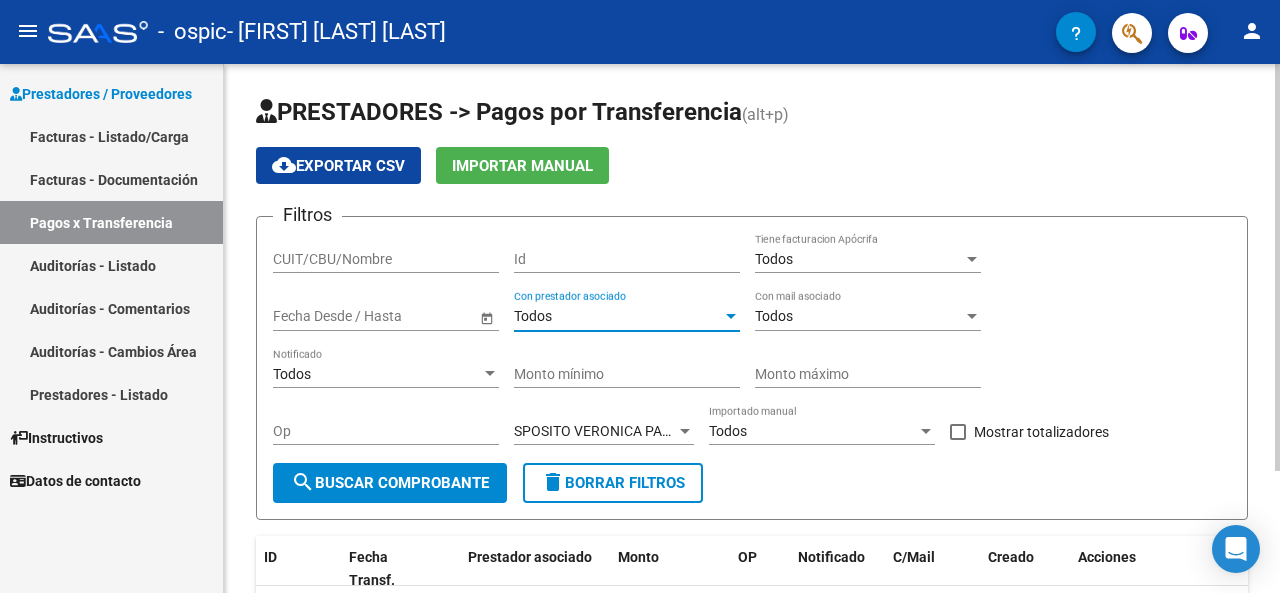 click on "CUIT/CBU/Nombre" 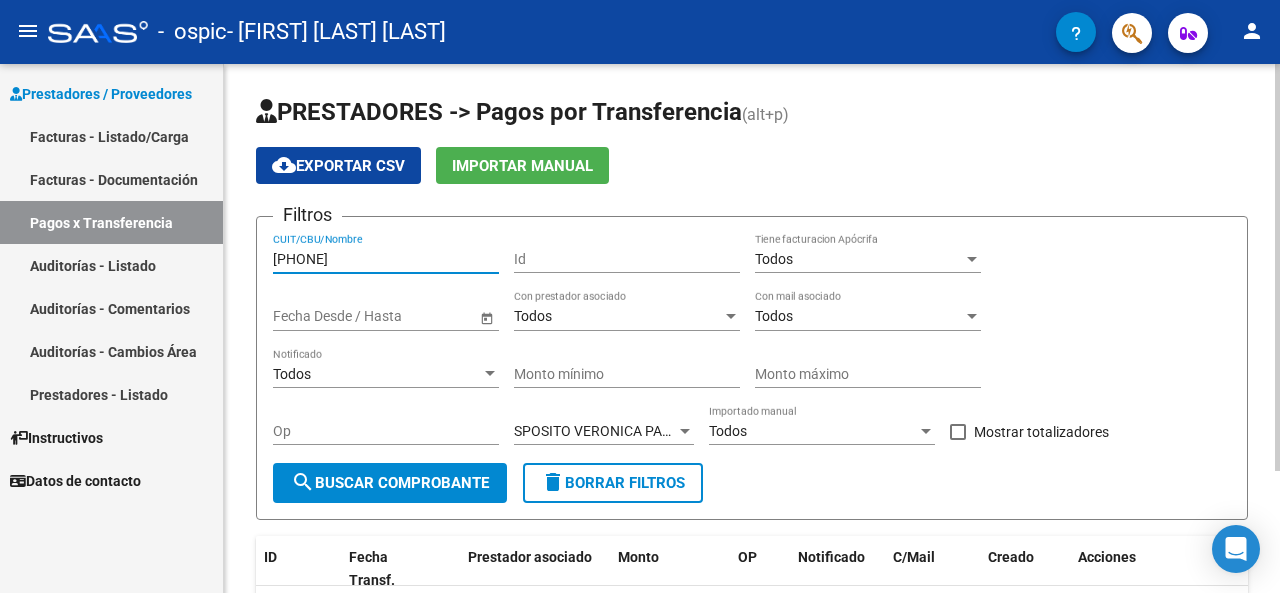 type on "[PHONE]" 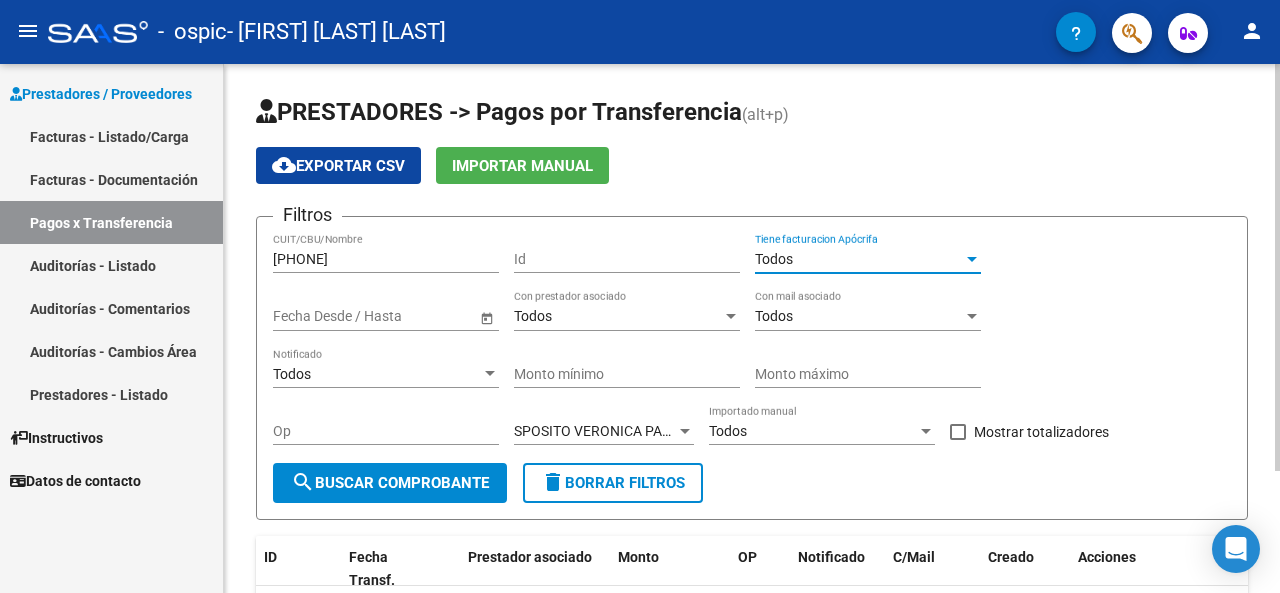 click on "Todos" at bounding box center (774, 259) 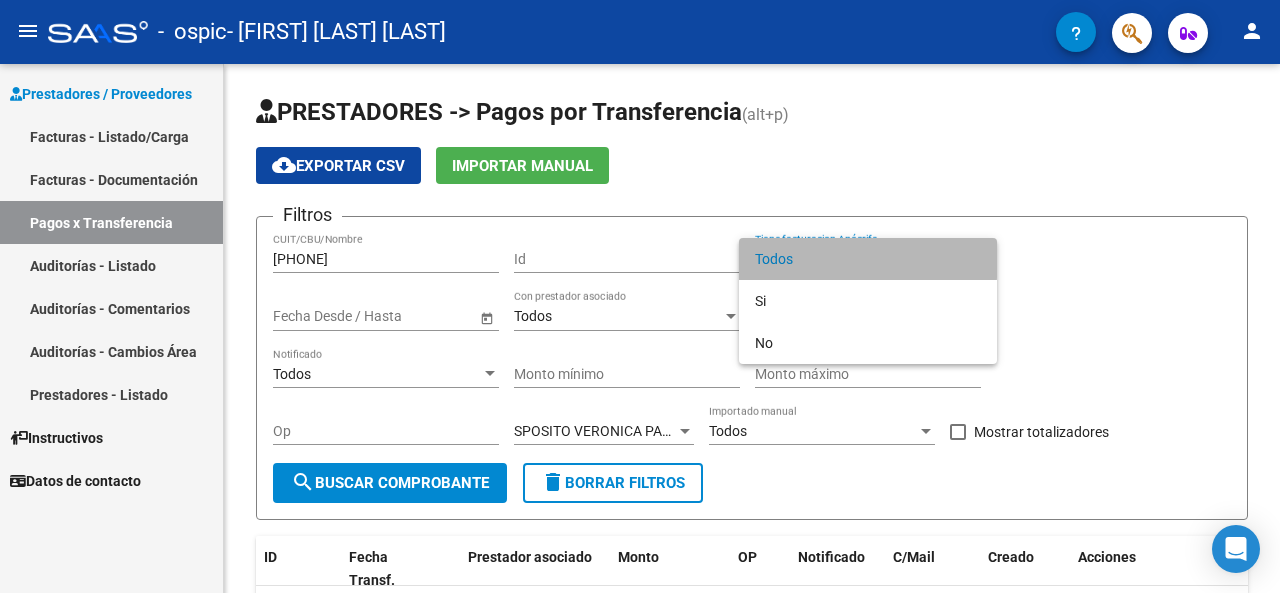 click on "Todos" at bounding box center [868, 259] 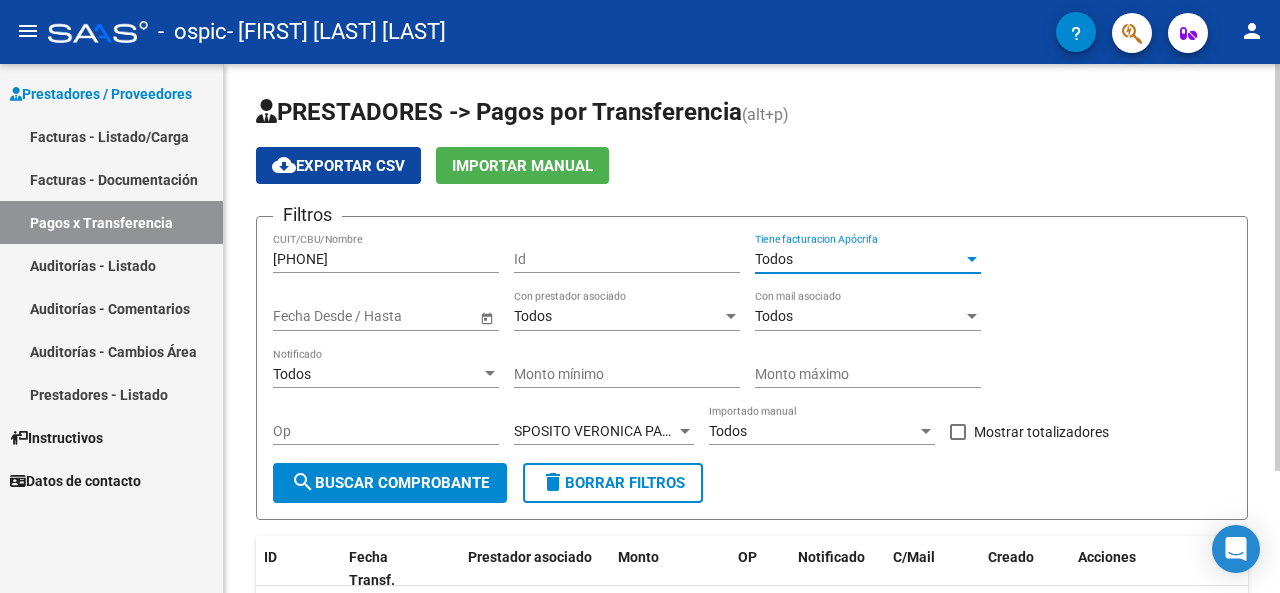click 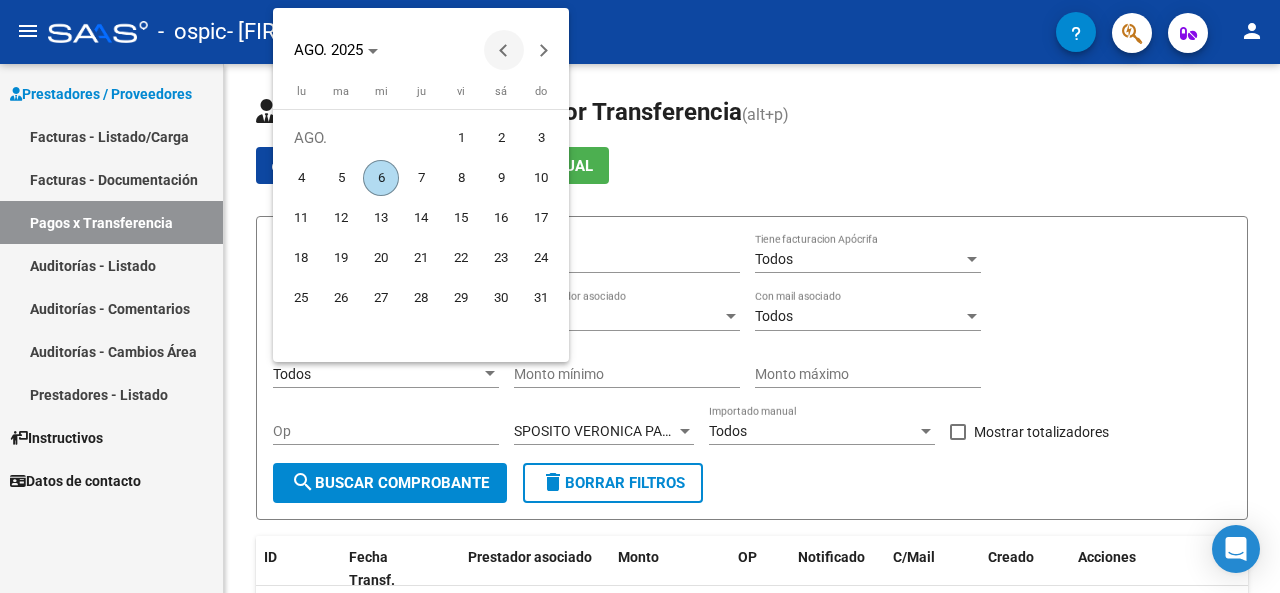 click at bounding box center (504, 50) 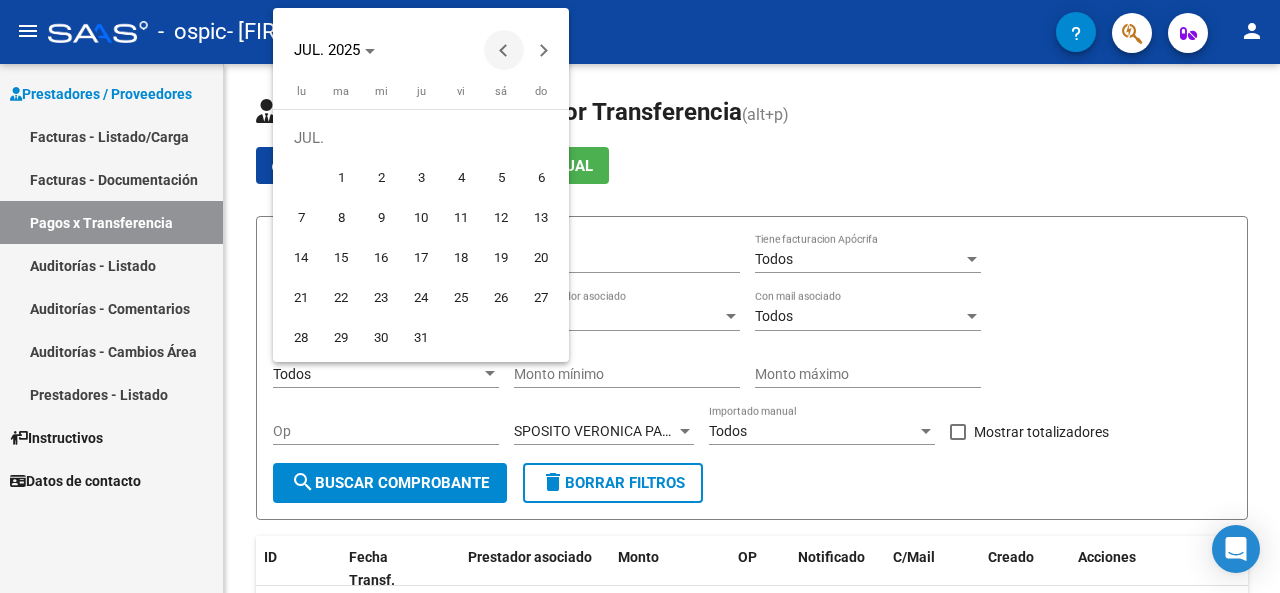 click at bounding box center [504, 50] 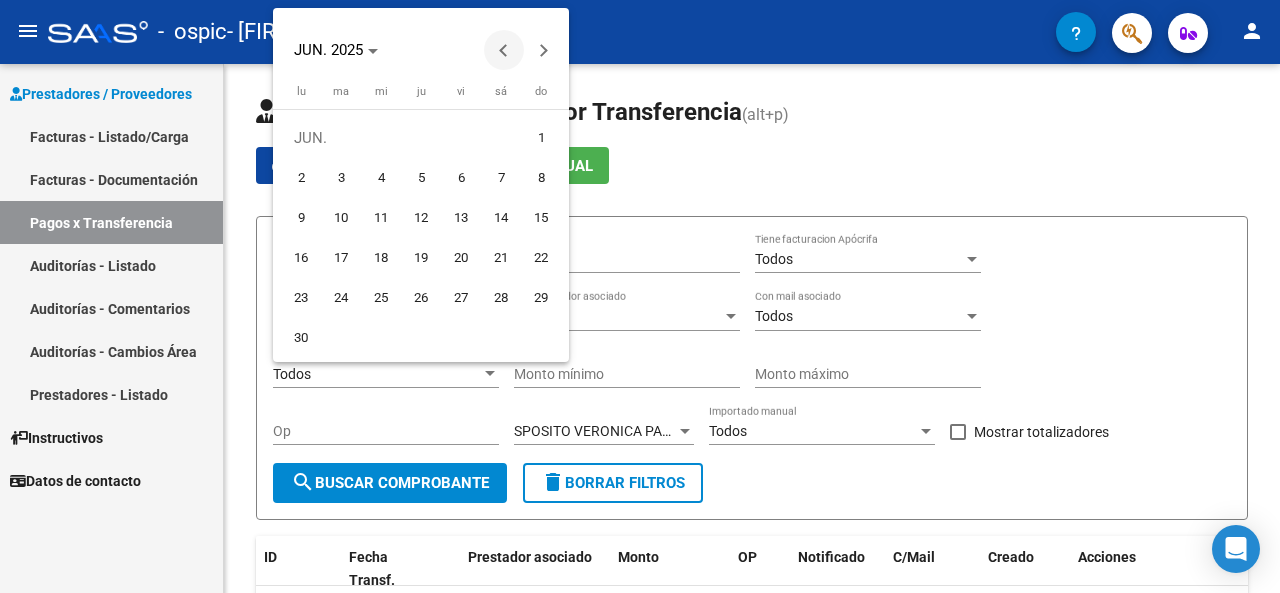 click at bounding box center [504, 50] 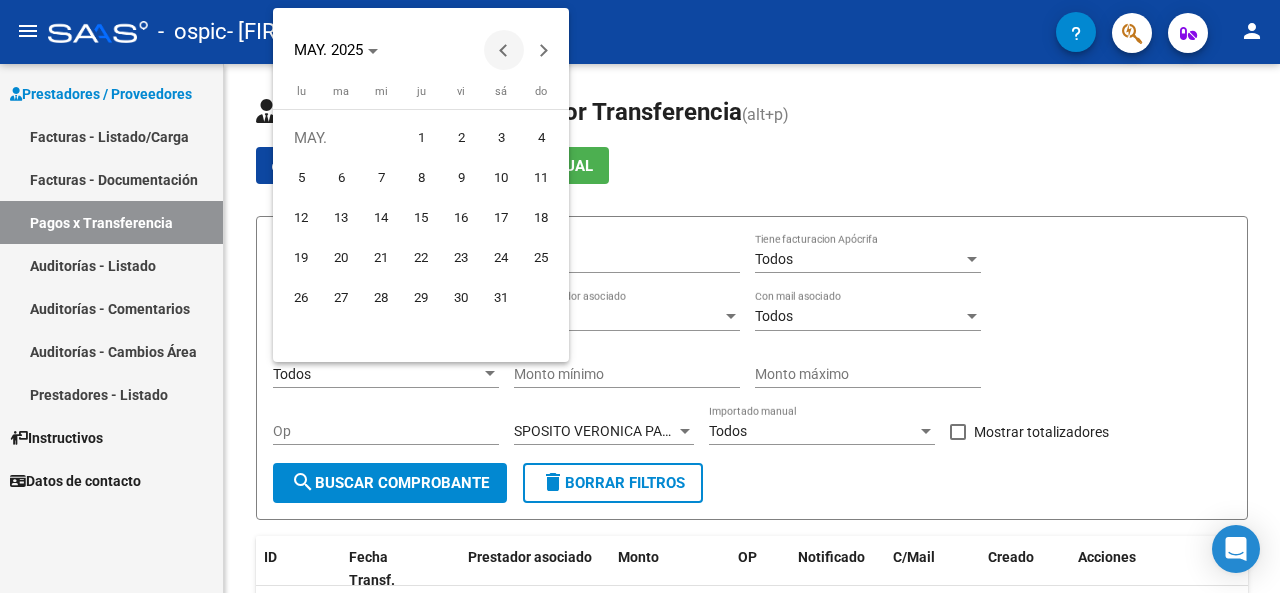 click at bounding box center [504, 50] 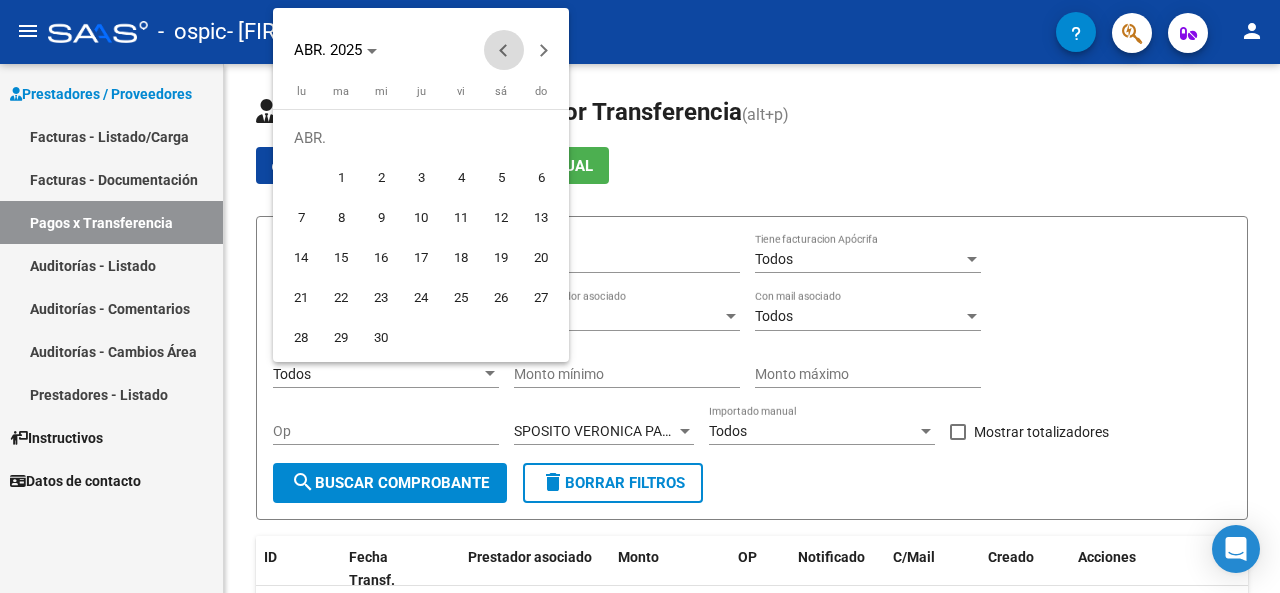 click at bounding box center (504, 50) 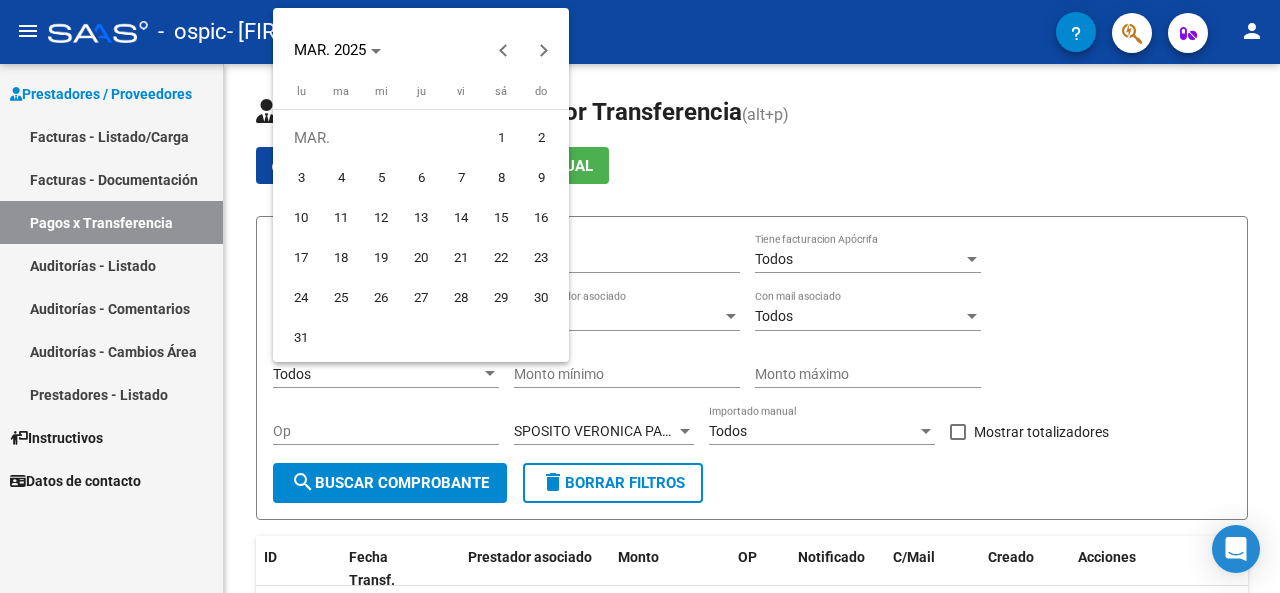 click on "1" at bounding box center [501, 138] 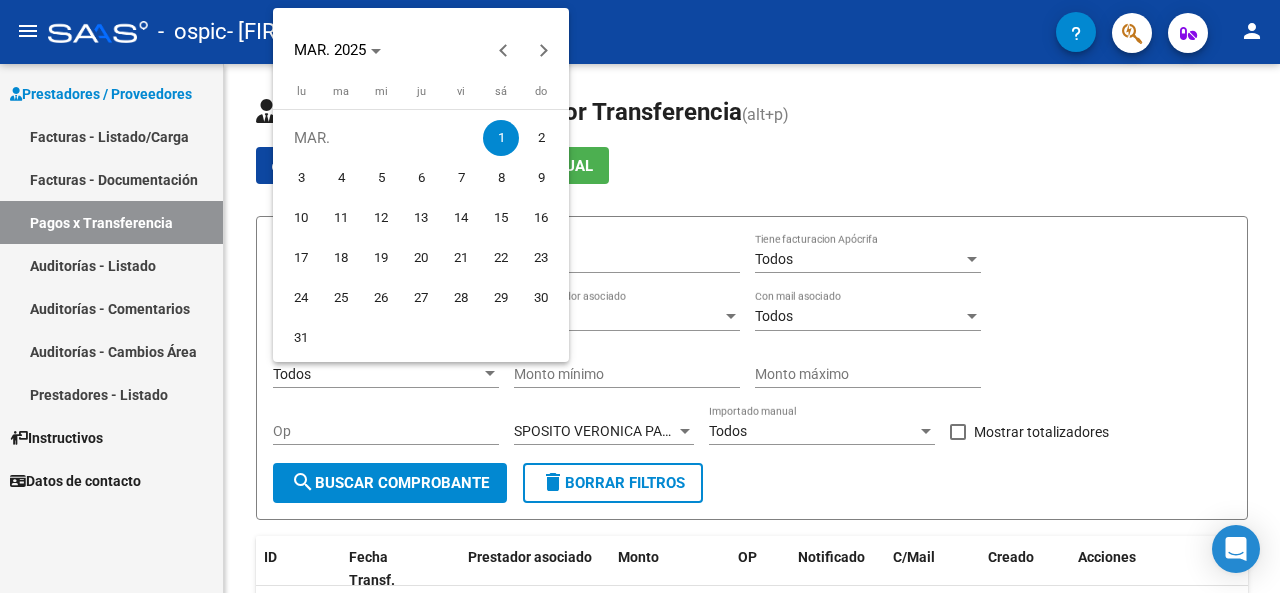 click on "1" at bounding box center [501, 138] 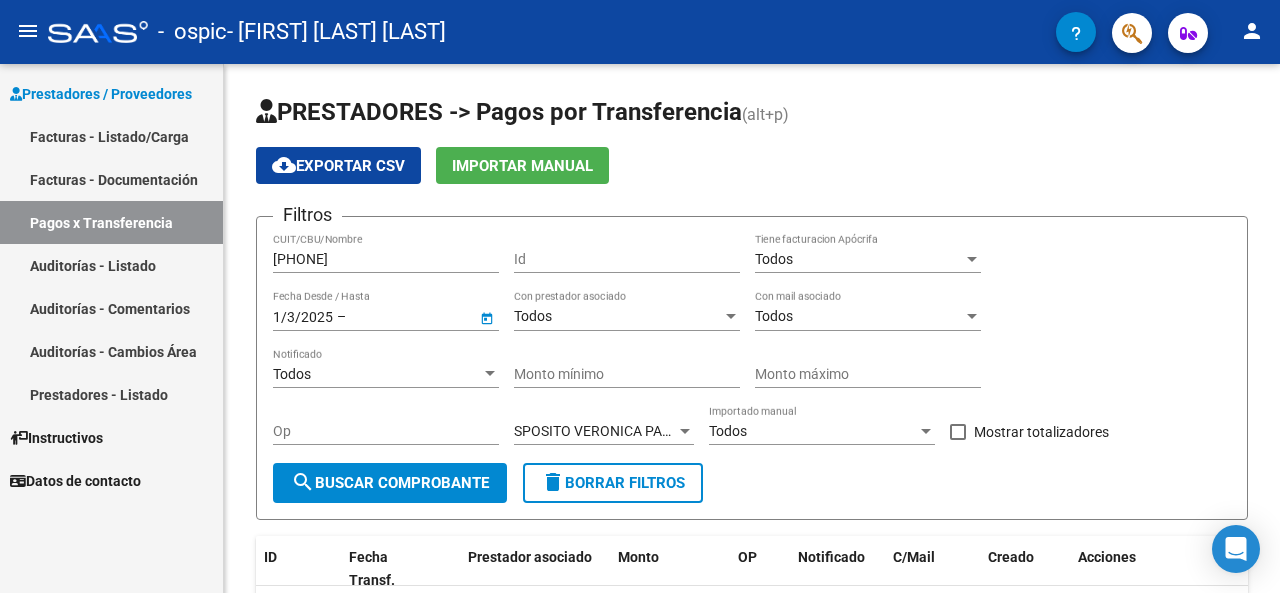 type on "1/3/2025" 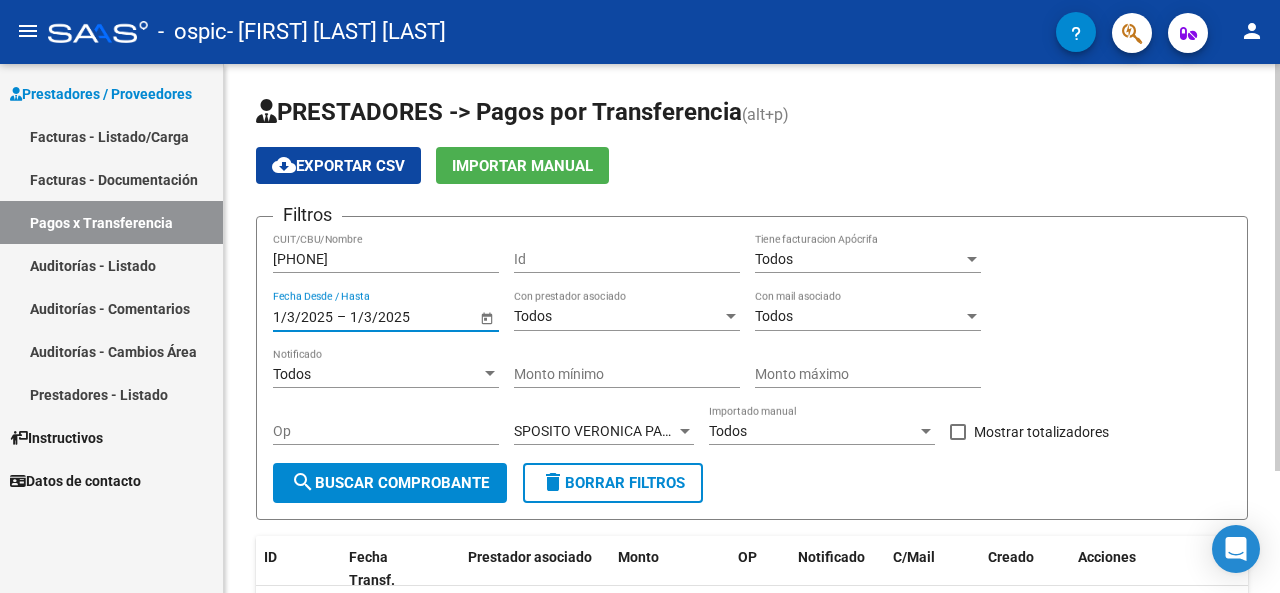 click on "1/3/2025" at bounding box center (399, 316) 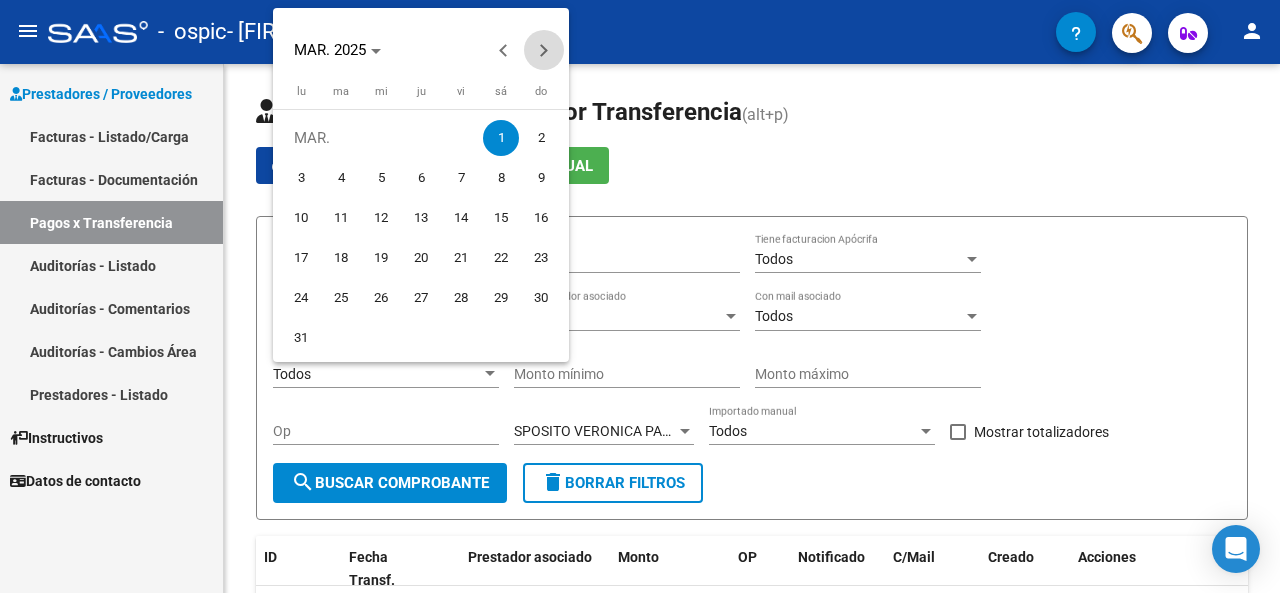 click at bounding box center (544, 50) 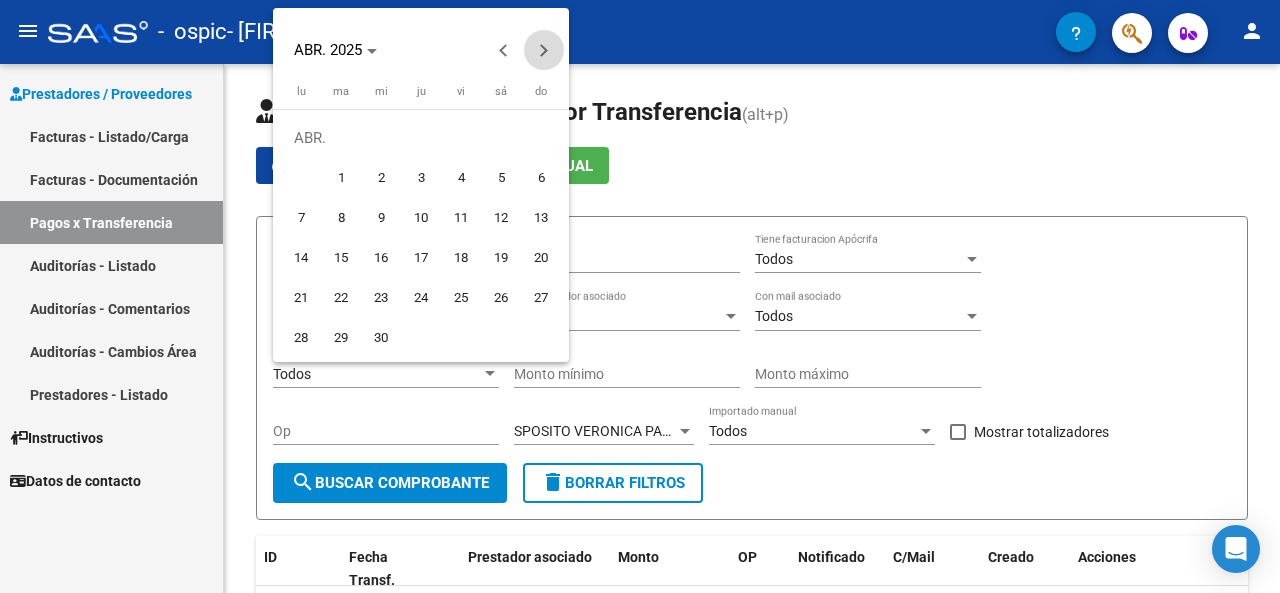 click at bounding box center [544, 50] 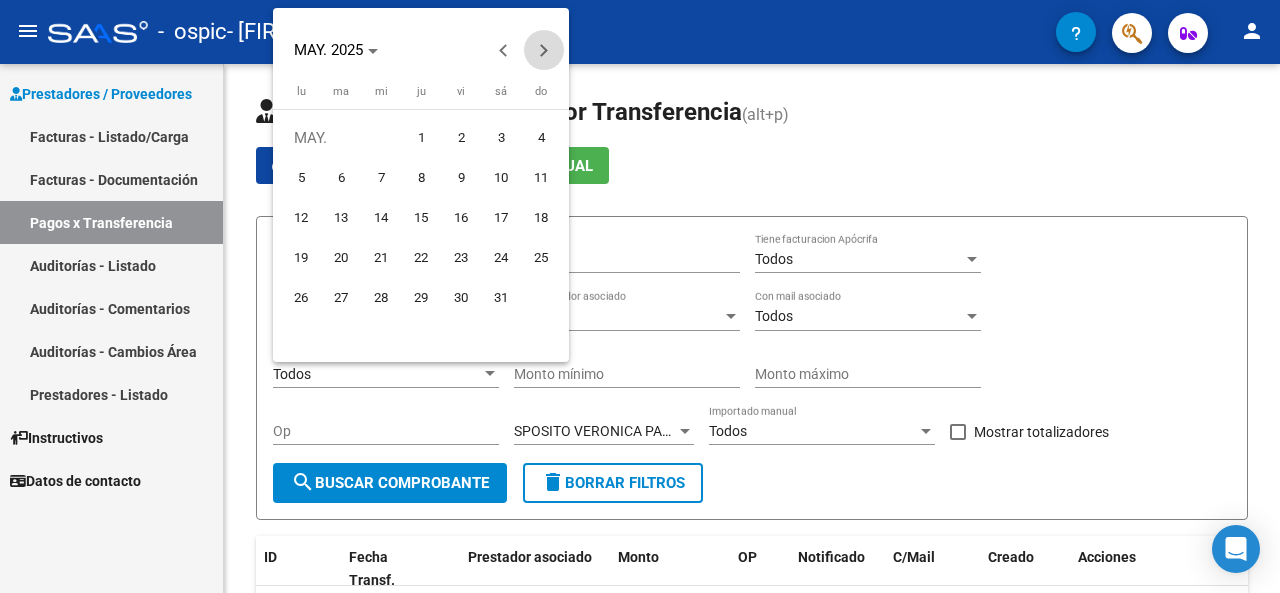 click at bounding box center (544, 50) 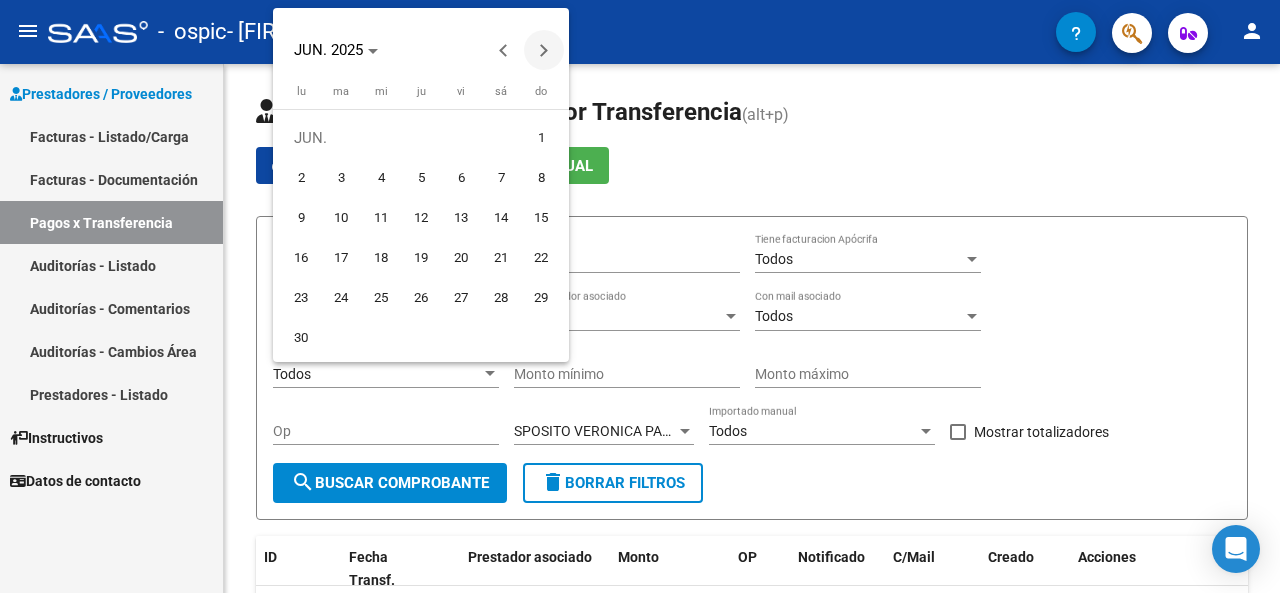 click at bounding box center [544, 50] 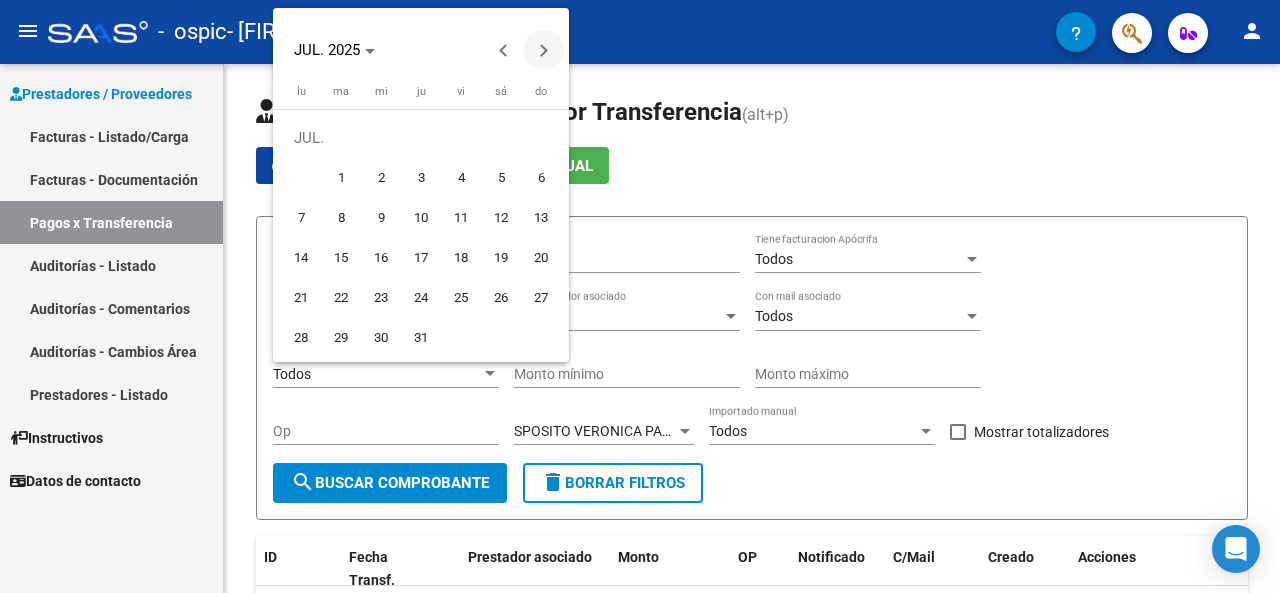 click at bounding box center [544, 50] 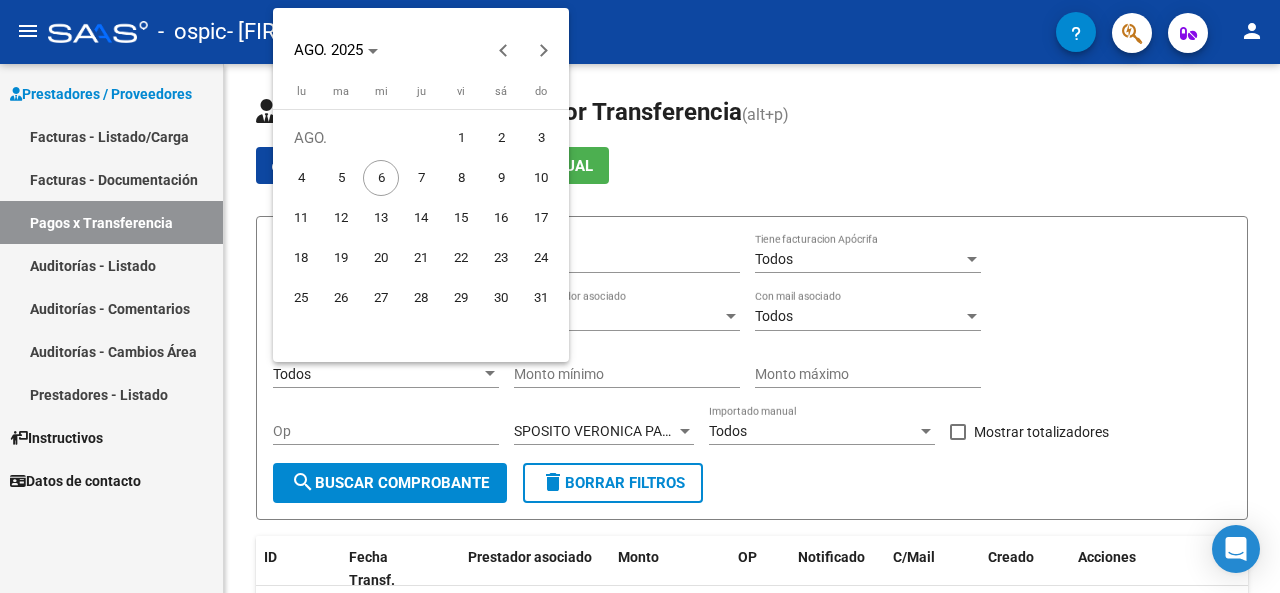 click on "6" at bounding box center [381, 178] 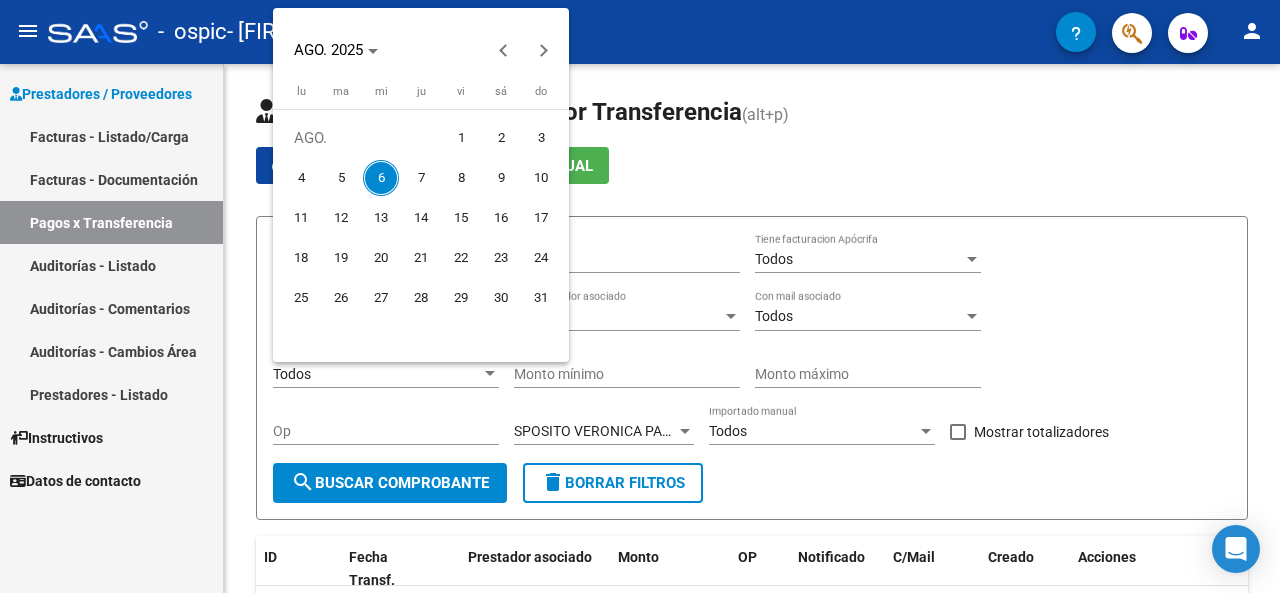 click on "6" at bounding box center [381, 178] 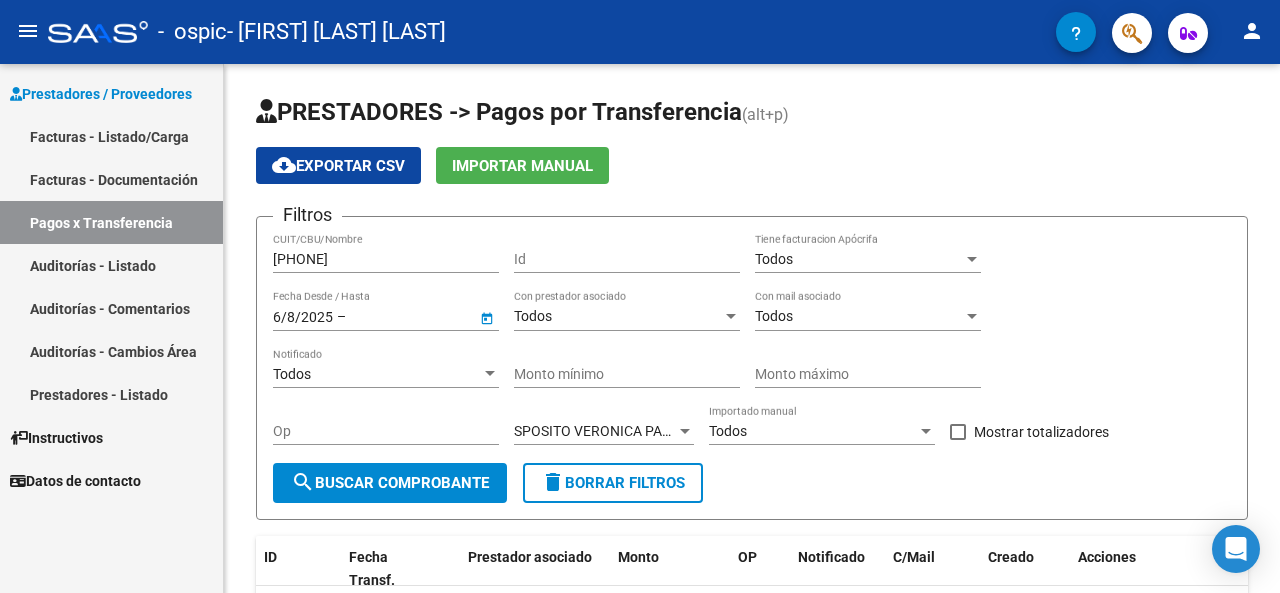 type on "6/8/2025" 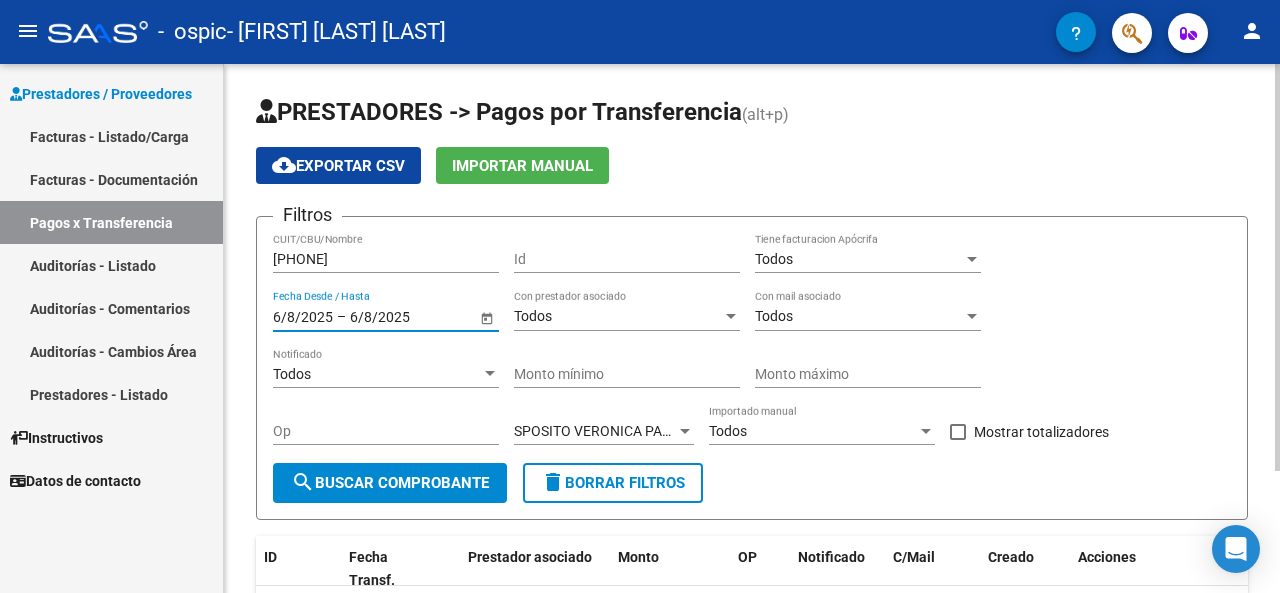 click on "6/8/2025" at bounding box center (303, 316) 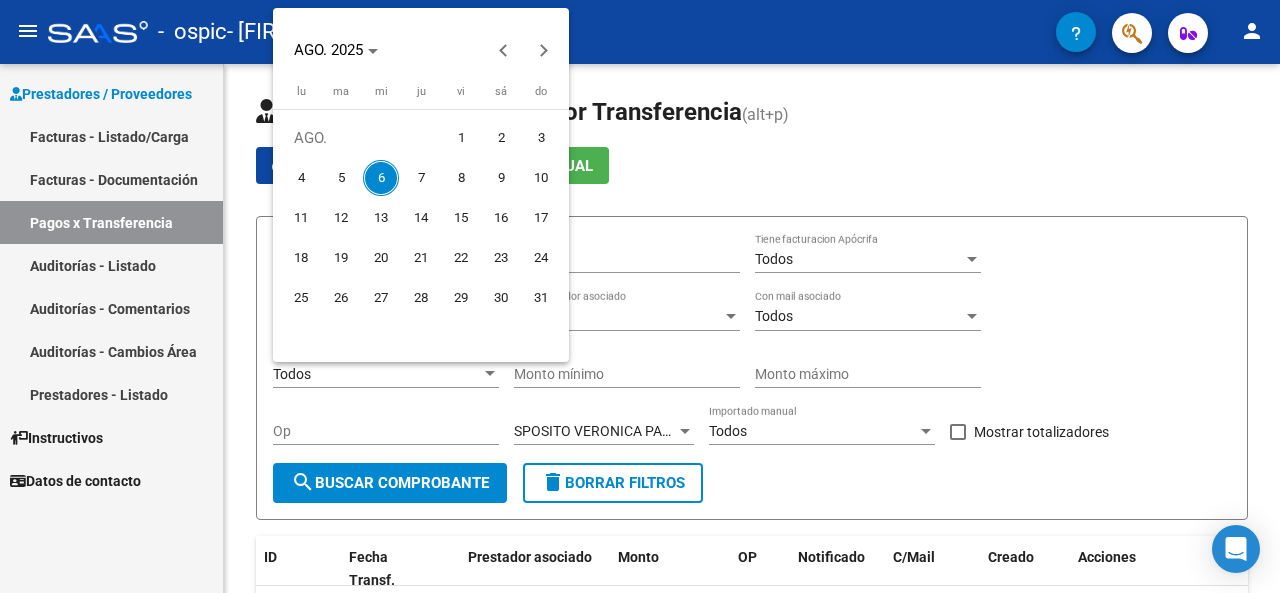 click at bounding box center [640, 296] 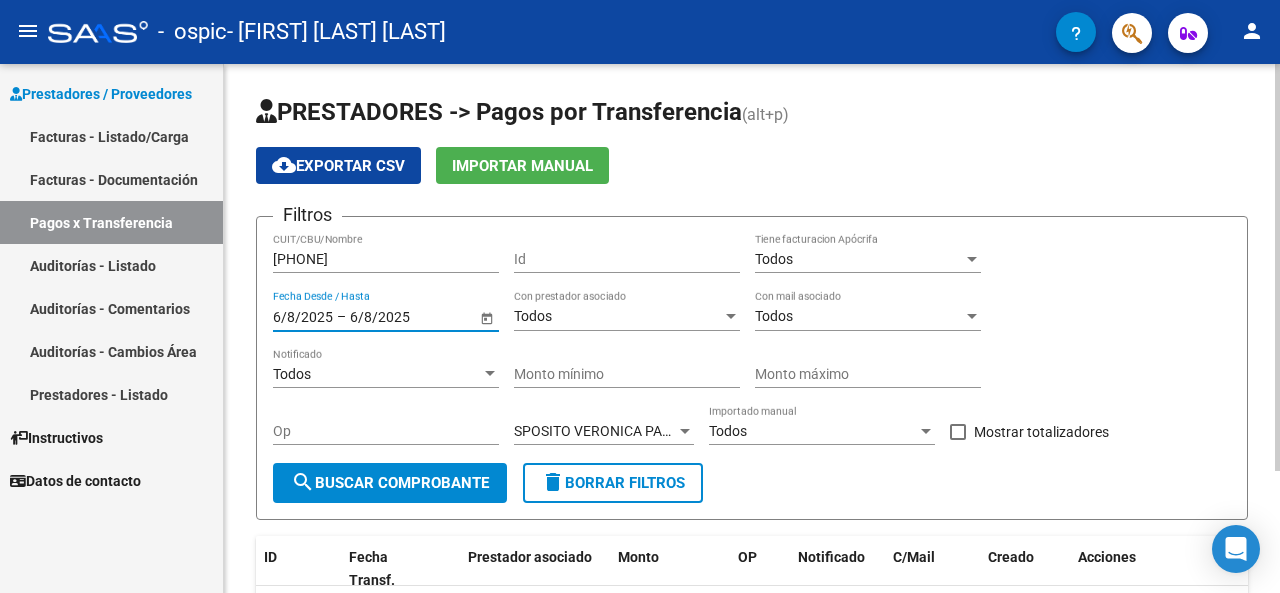 click on "6/8/2025" at bounding box center [303, 316] 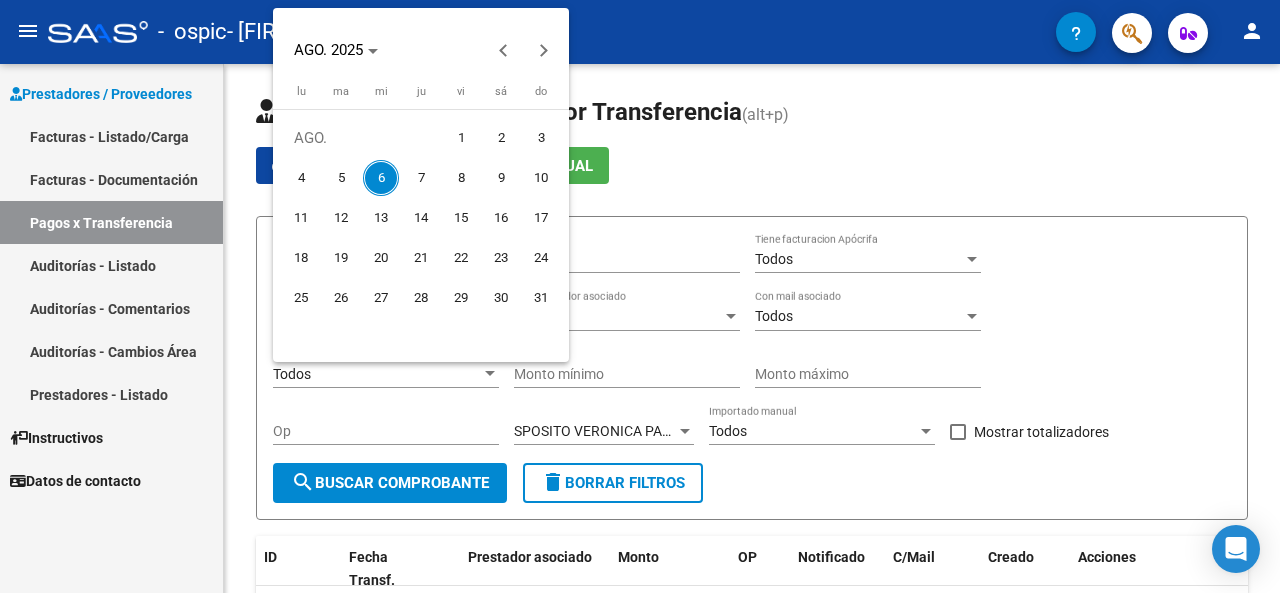 click at bounding box center (640, 296) 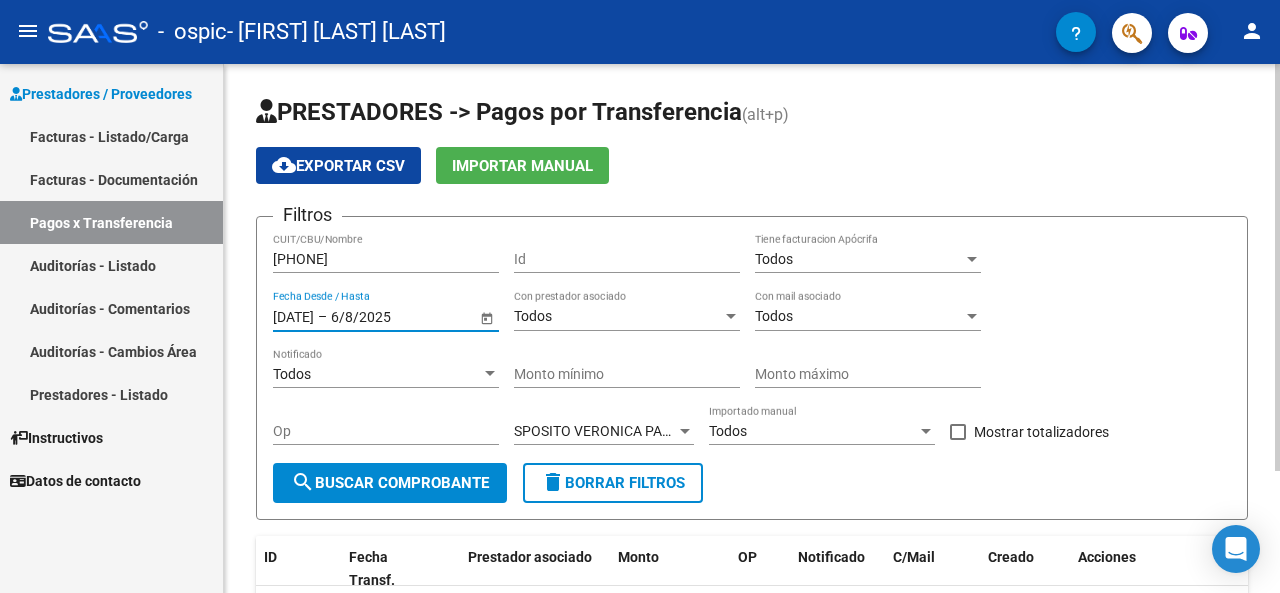 type on "[DATE]" 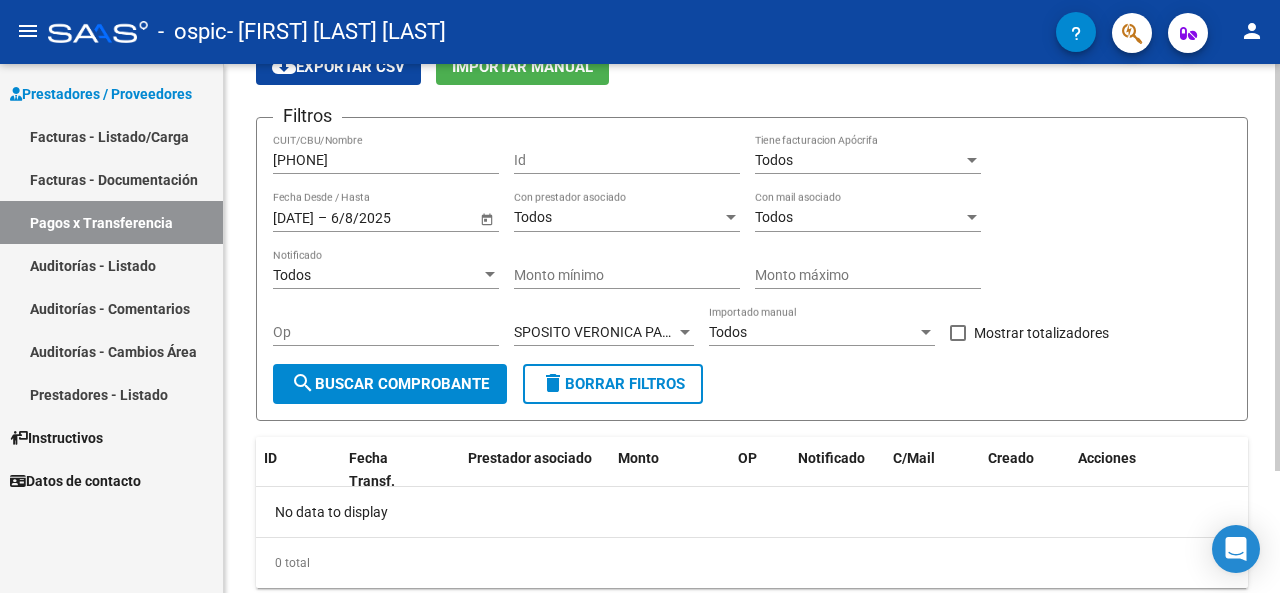 scroll, scrollTop: 0, scrollLeft: 0, axis: both 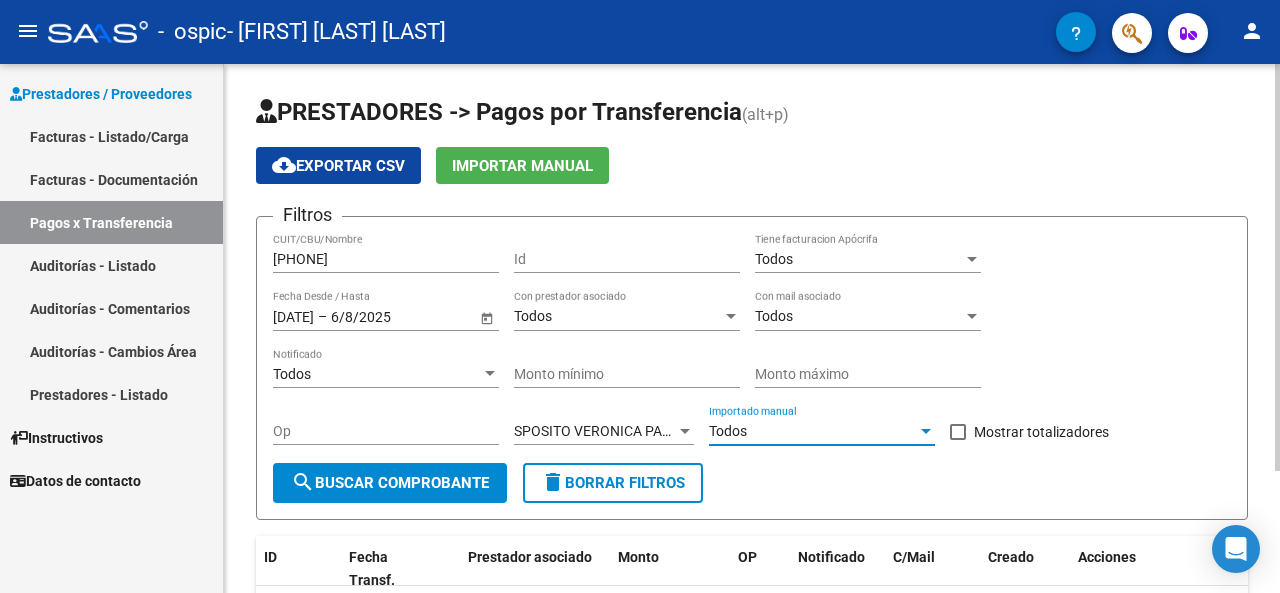 click at bounding box center (926, 431) 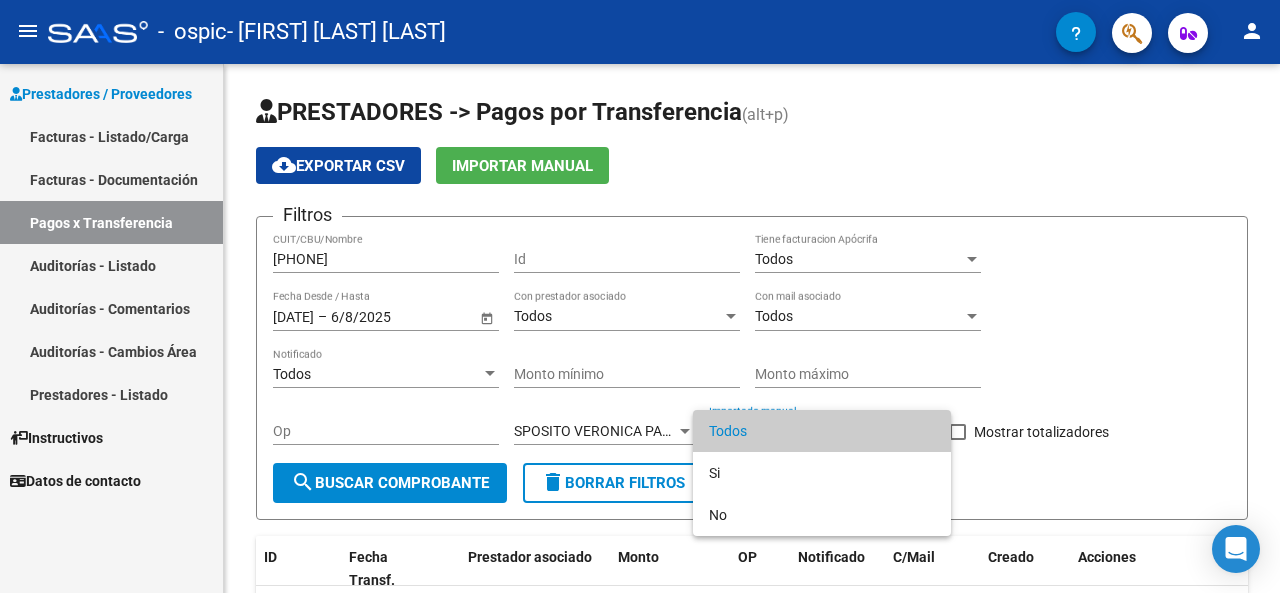 click on "Todos" at bounding box center [822, 431] 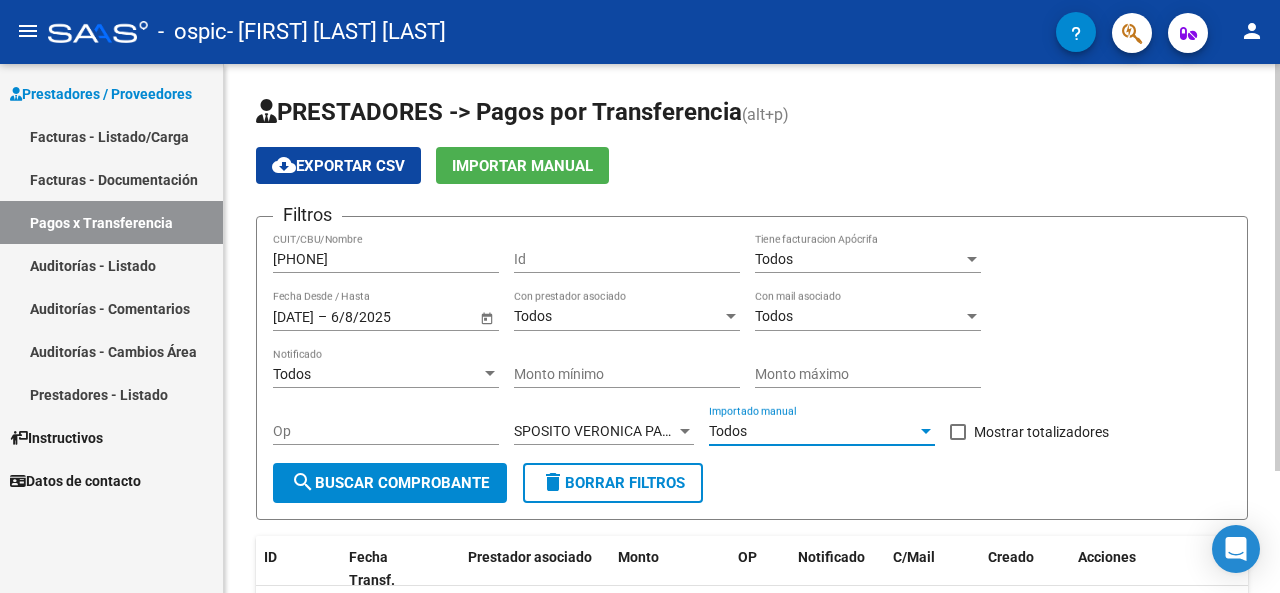 click on "Op" 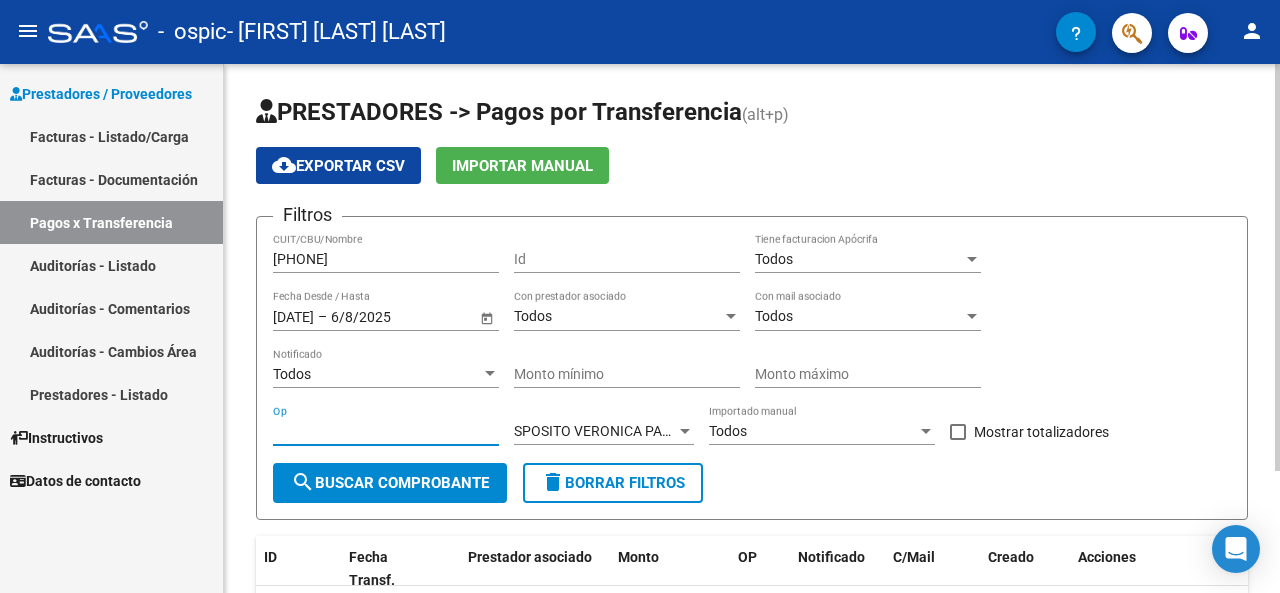 click on "Op" at bounding box center (386, 431) 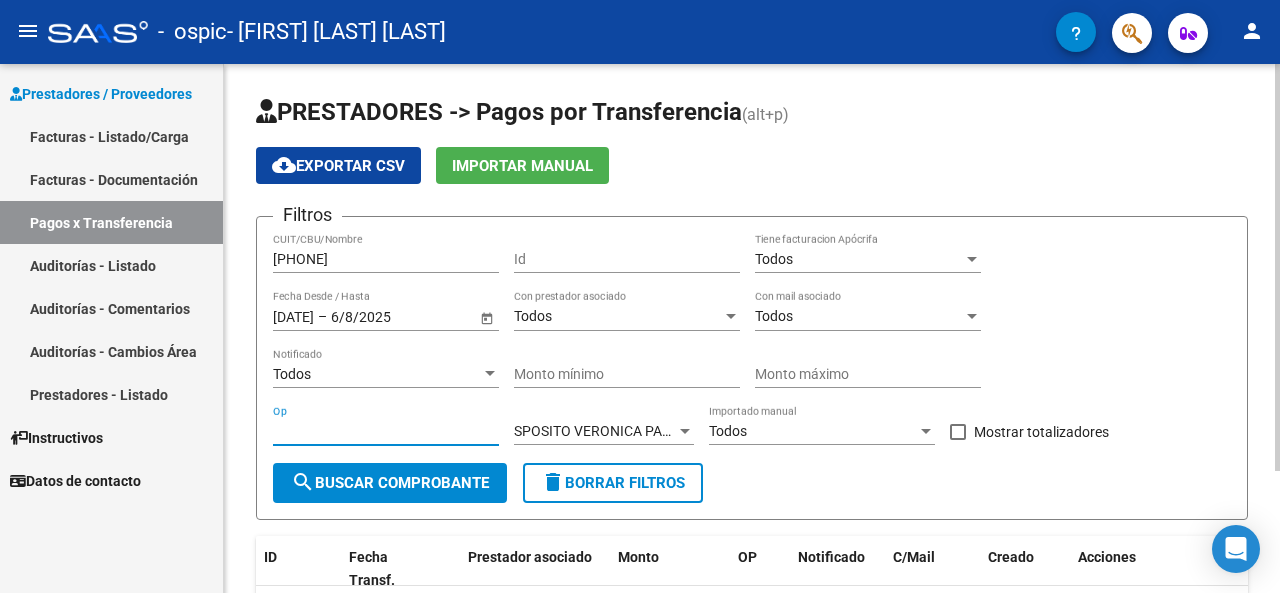 click on "Todos" at bounding box center (859, 316) 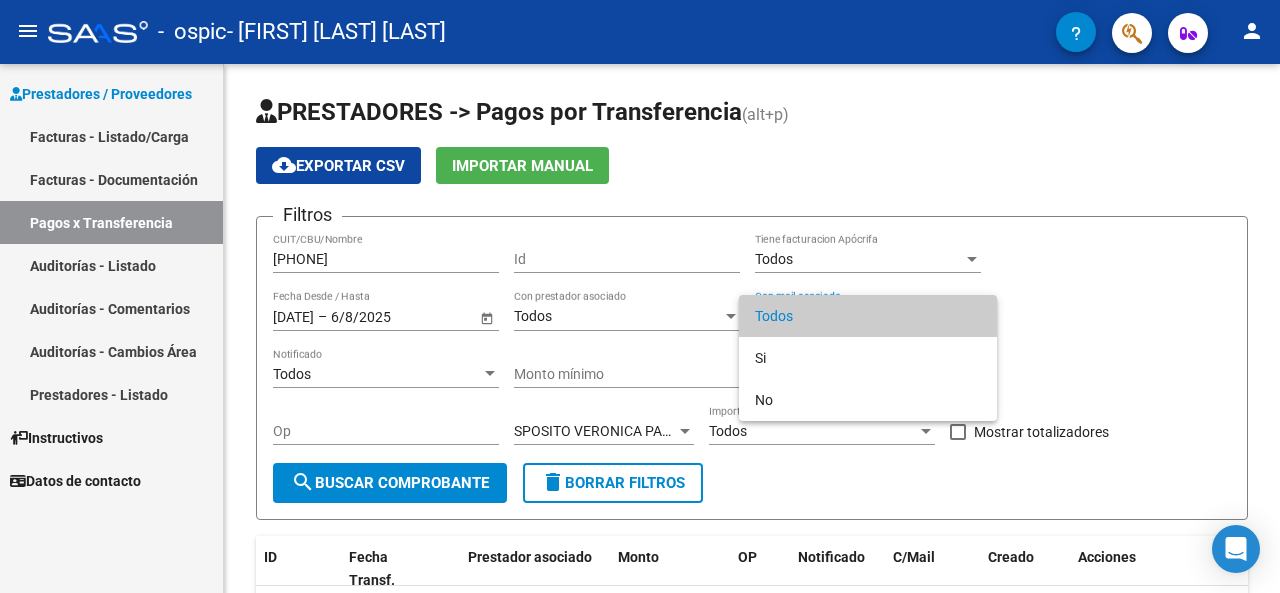 click at bounding box center (640, 296) 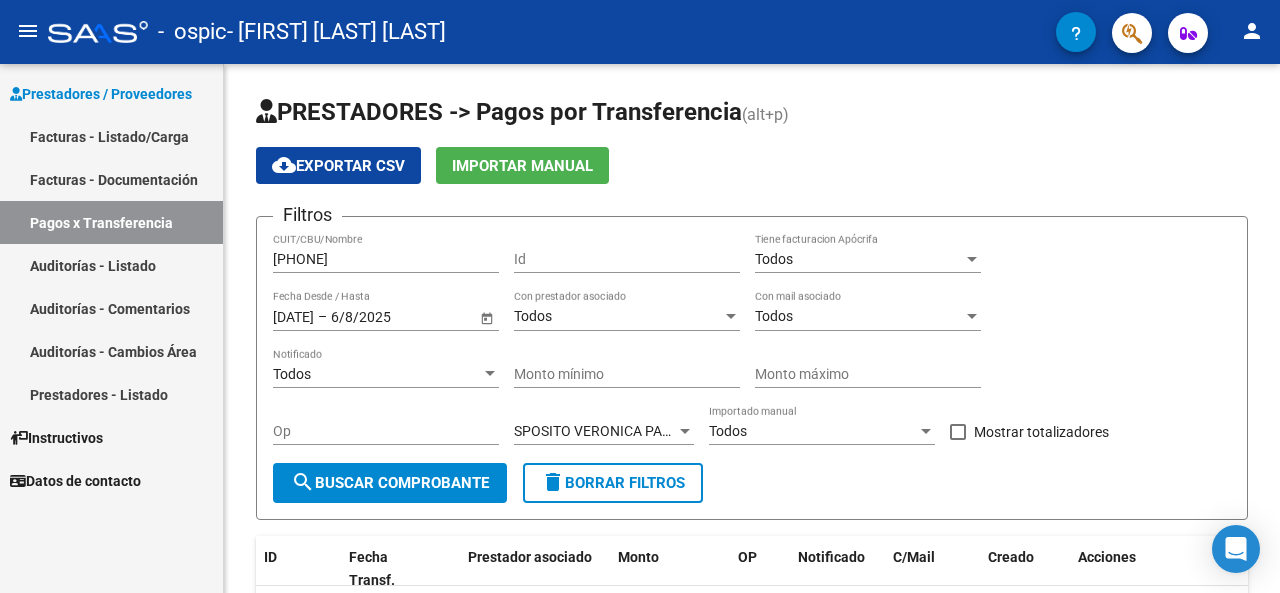 click on "Facturas - Listado/Carga" at bounding box center (111, 136) 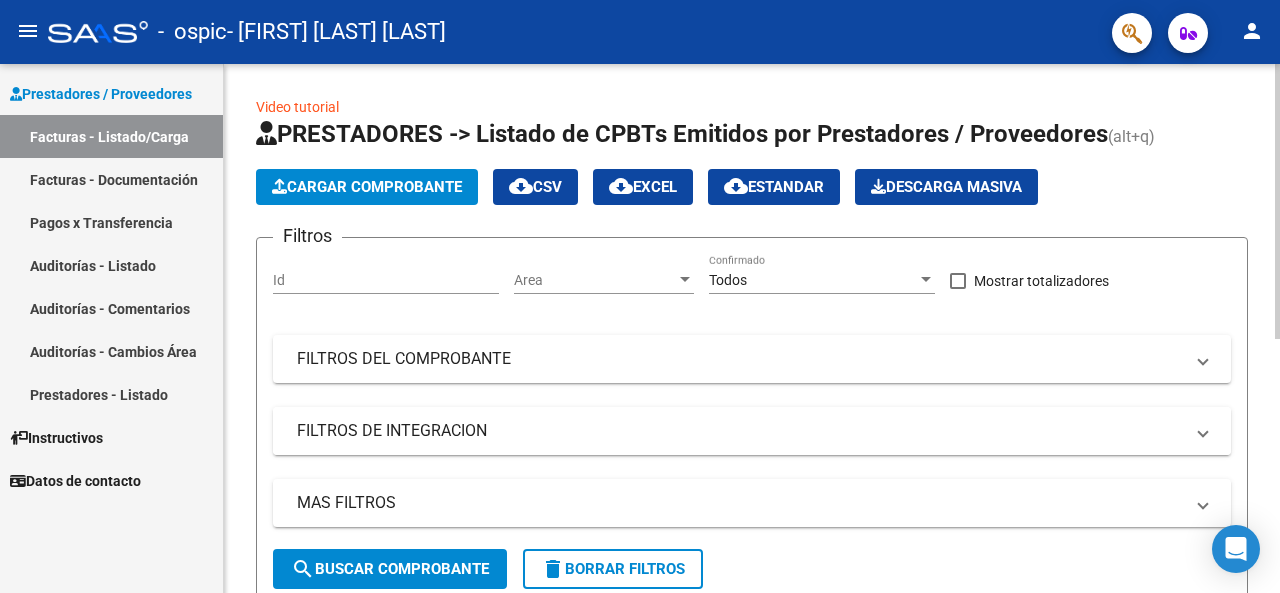 scroll, scrollTop: 100, scrollLeft: 0, axis: vertical 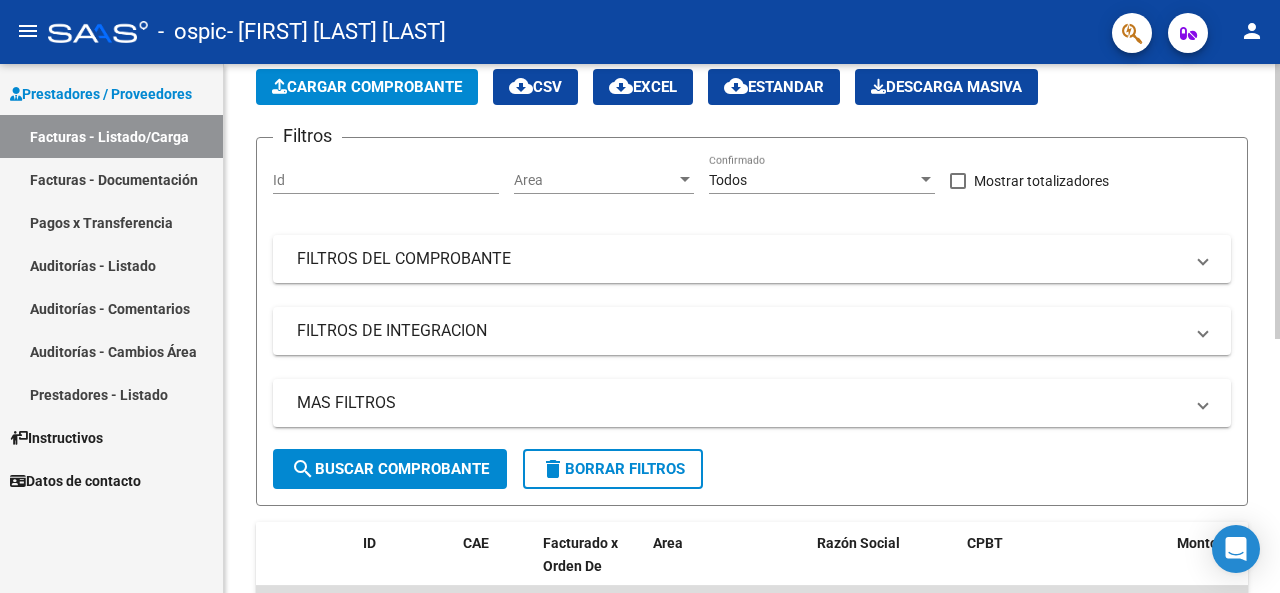 click at bounding box center (685, 180) 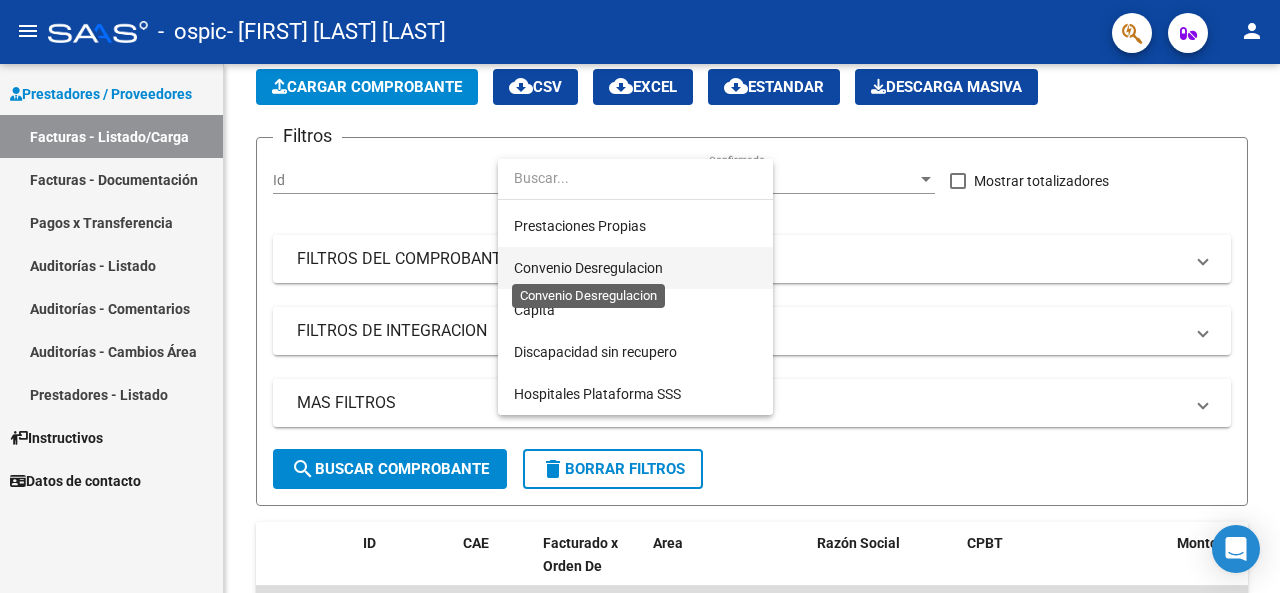 scroll, scrollTop: 106, scrollLeft: 0, axis: vertical 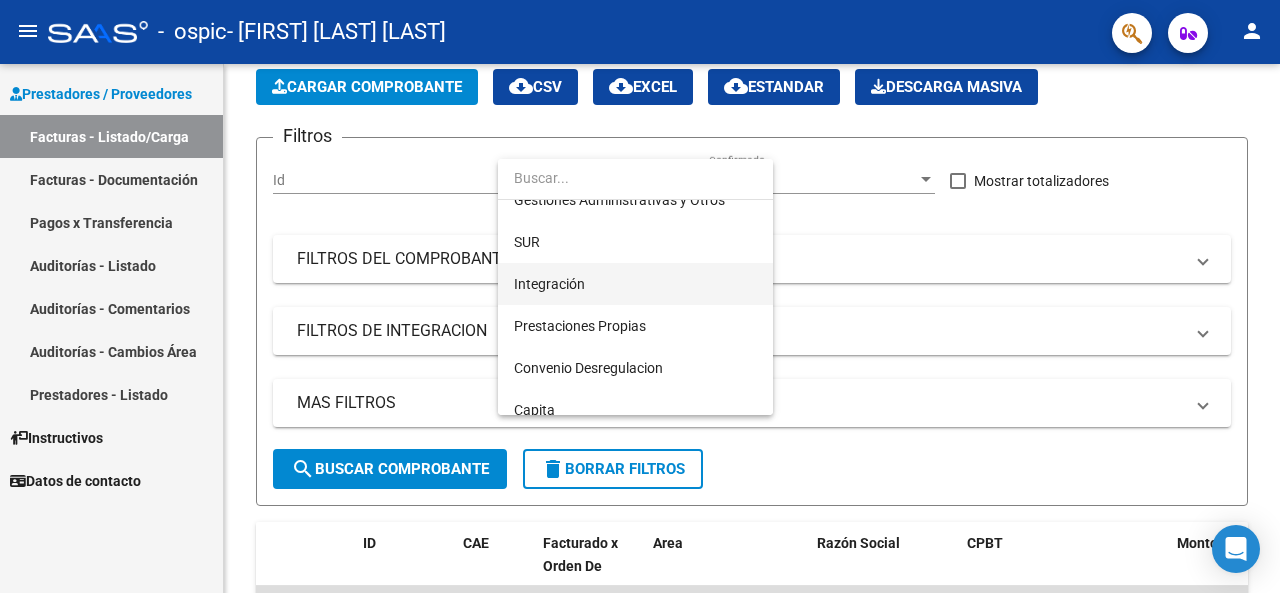 click on "Integración" at bounding box center (549, 284) 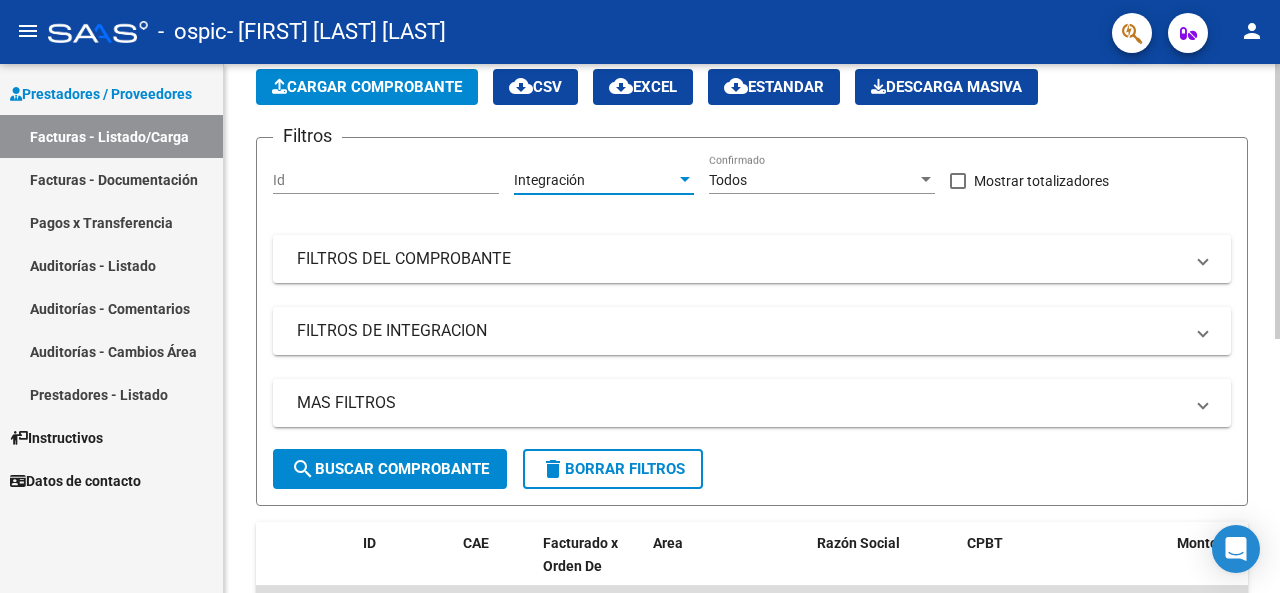 click on "Todos Confirmado" 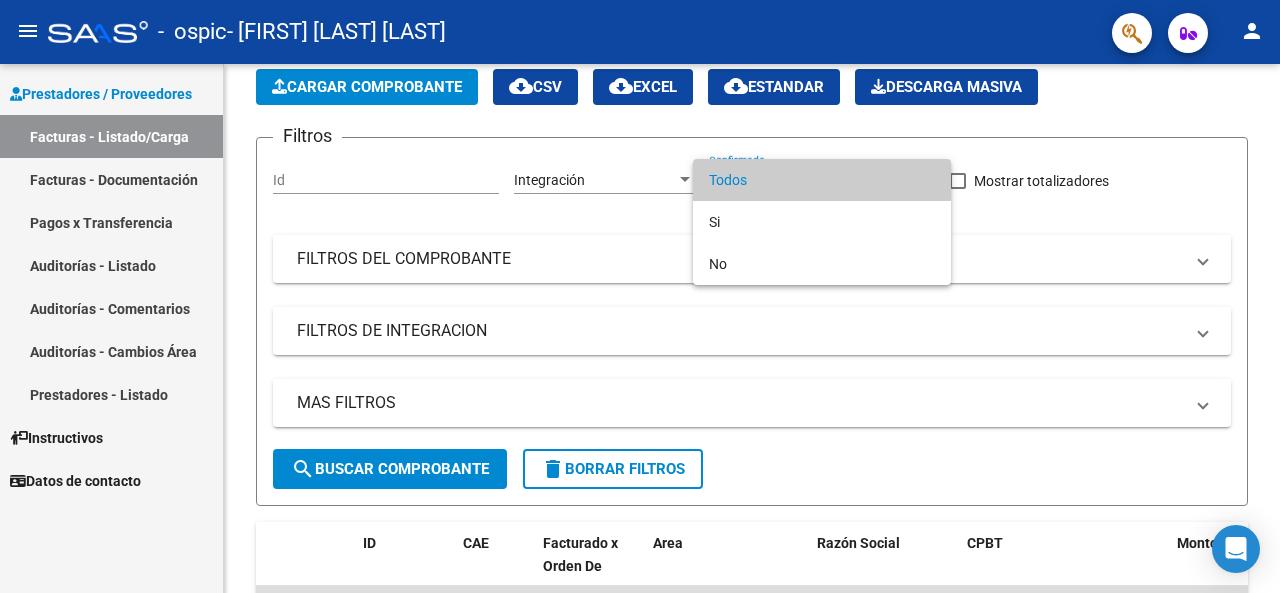 click at bounding box center [640, 296] 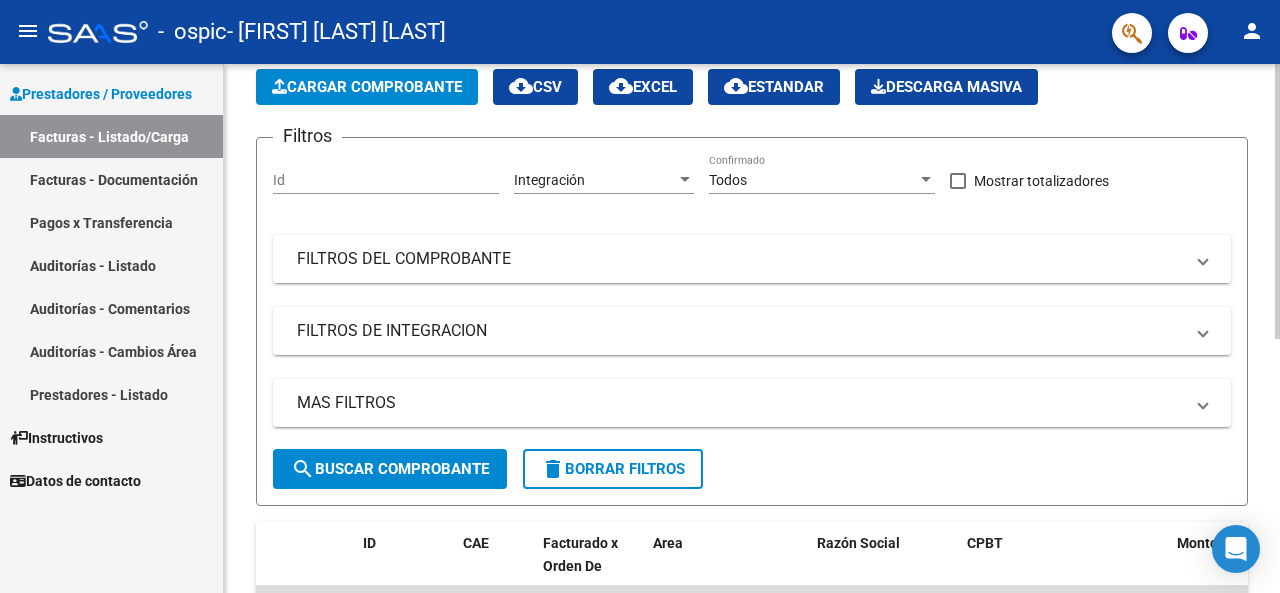 click on "FILTROS DEL COMPROBANTE" at bounding box center [740, 259] 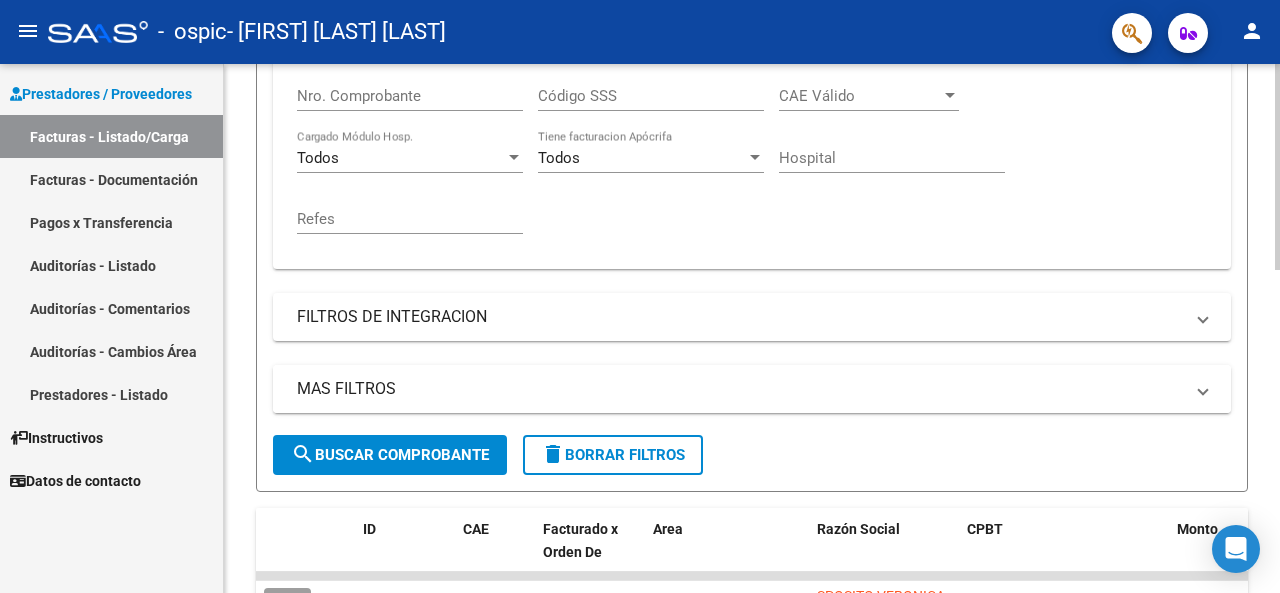 scroll, scrollTop: 500, scrollLeft: 0, axis: vertical 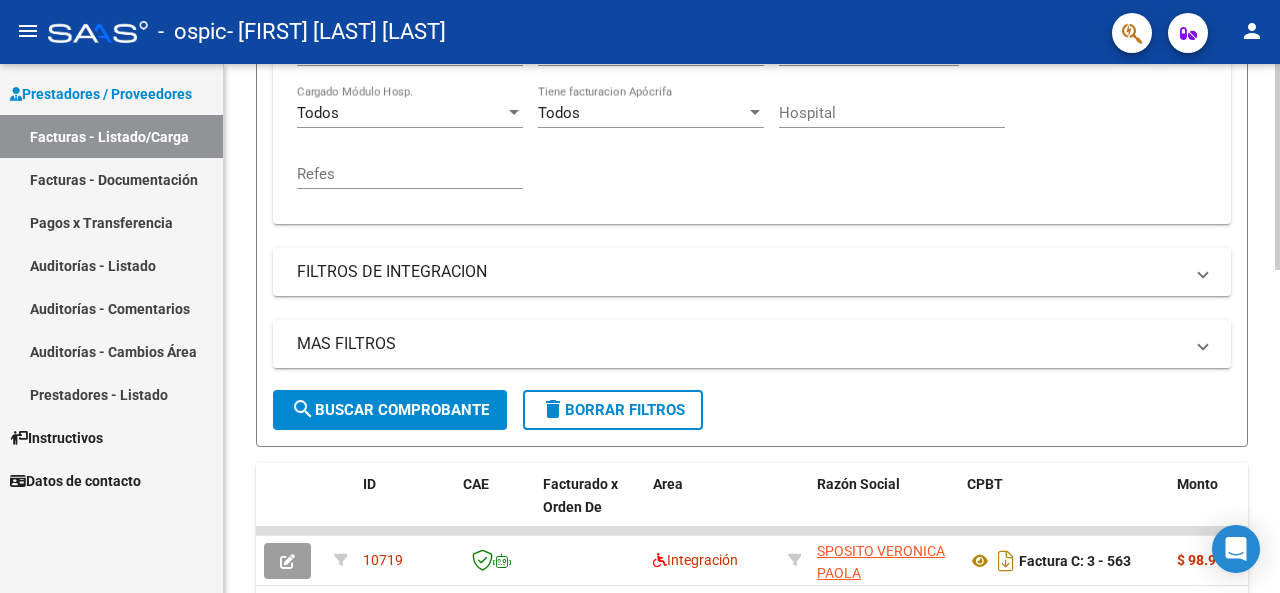 click on "MAS FILTROS" at bounding box center (748, 344) 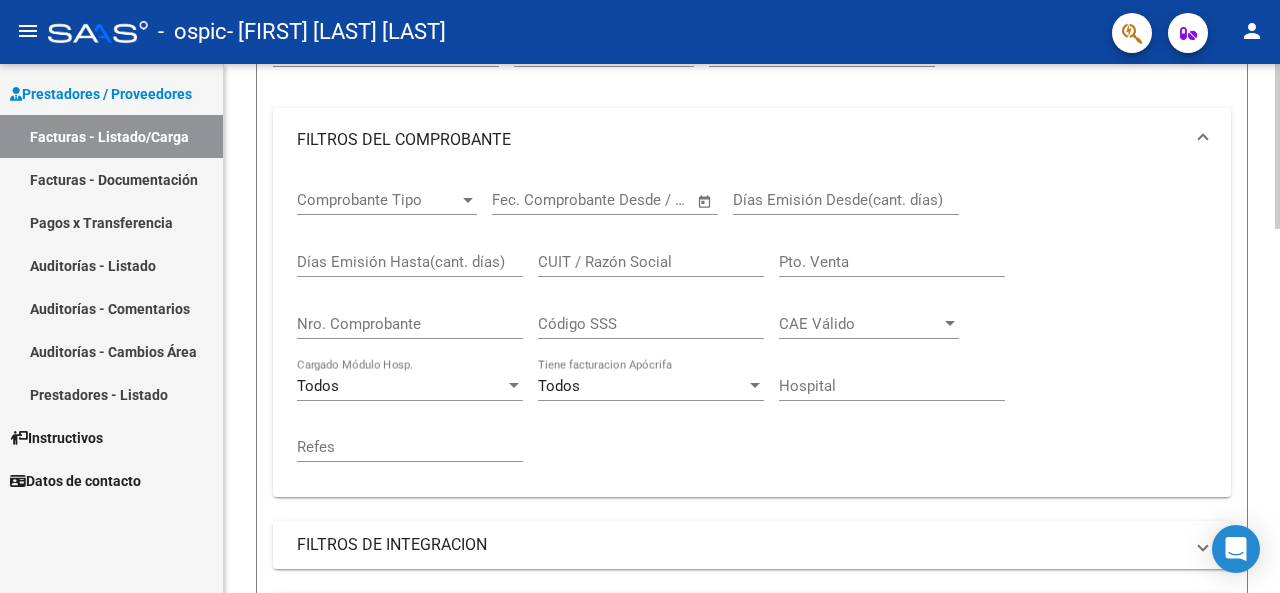 scroll, scrollTop: 200, scrollLeft: 0, axis: vertical 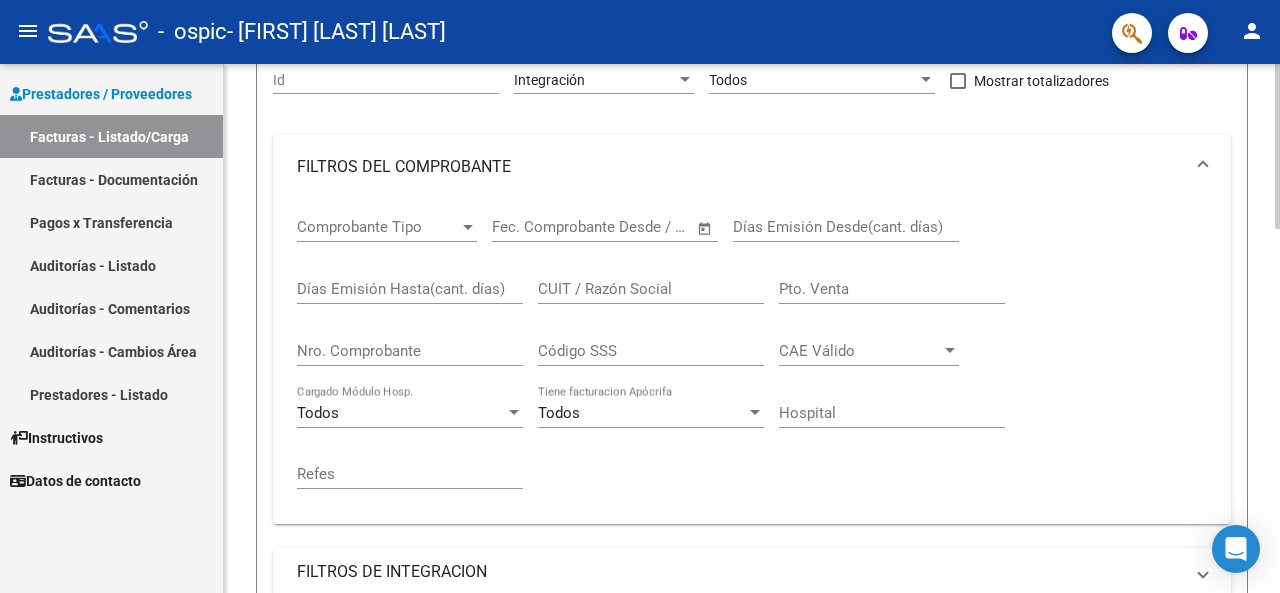click at bounding box center [468, 227] 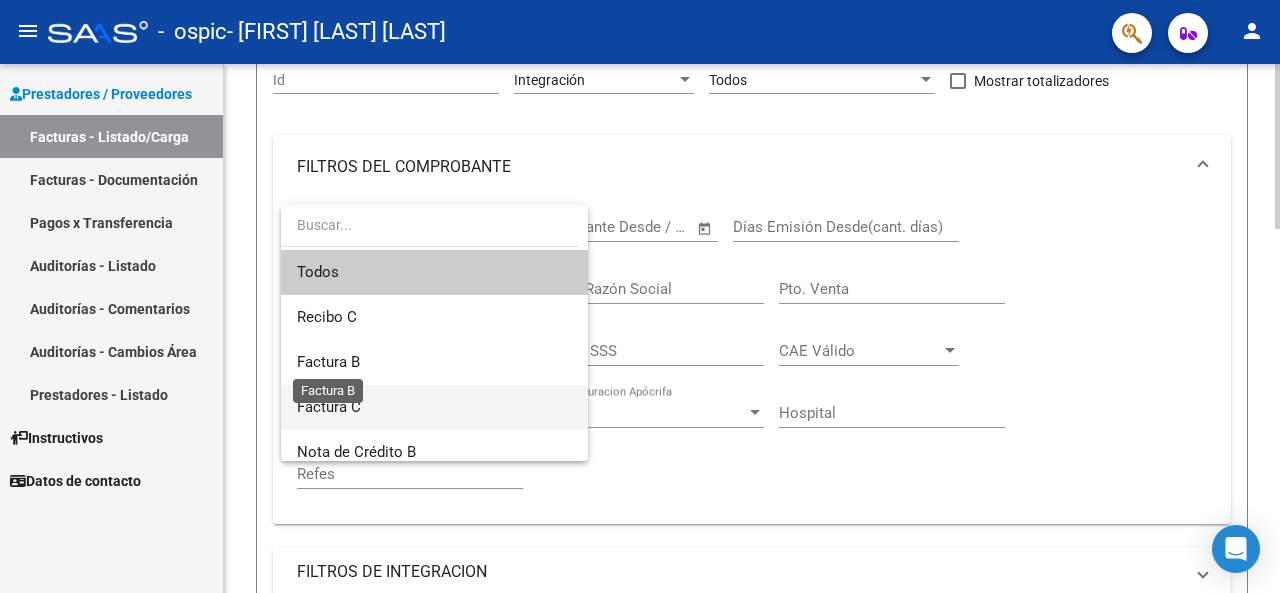 click on "Factura C" at bounding box center [329, 407] 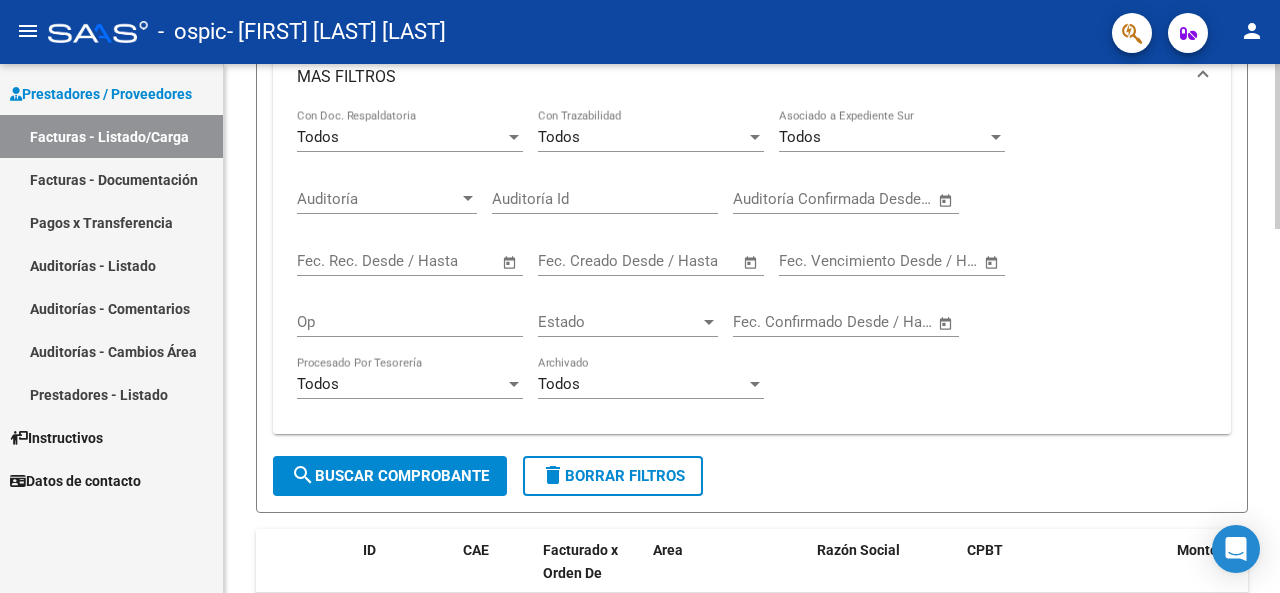 scroll, scrollTop: 1000, scrollLeft: 0, axis: vertical 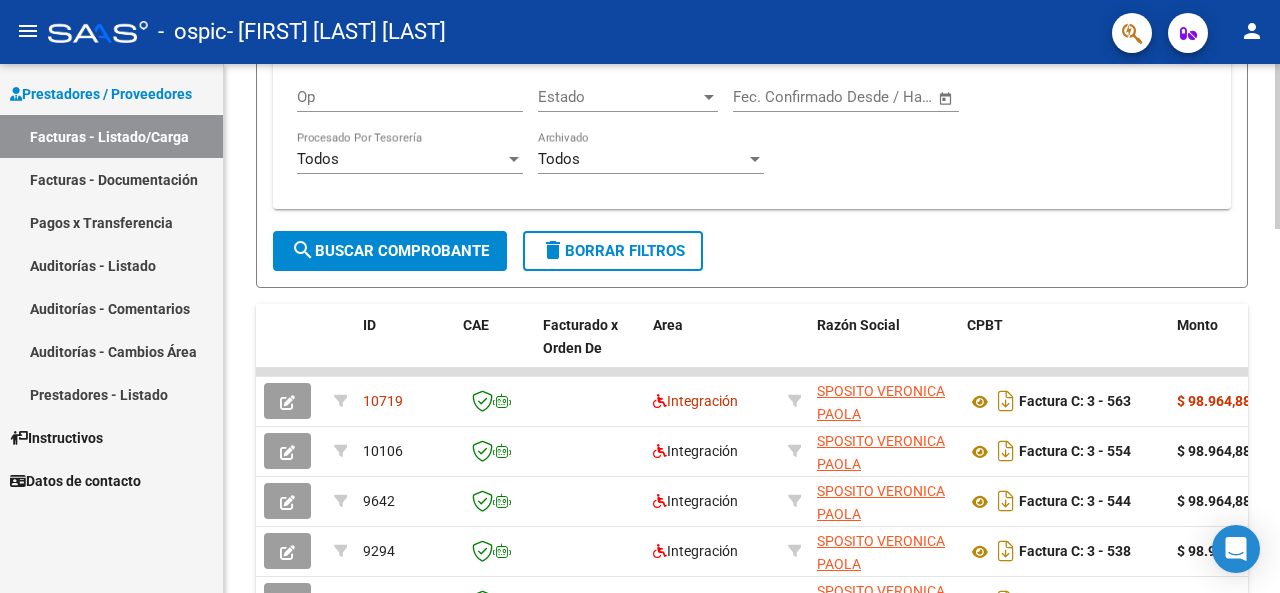 click on "search  Buscar Comprobante" 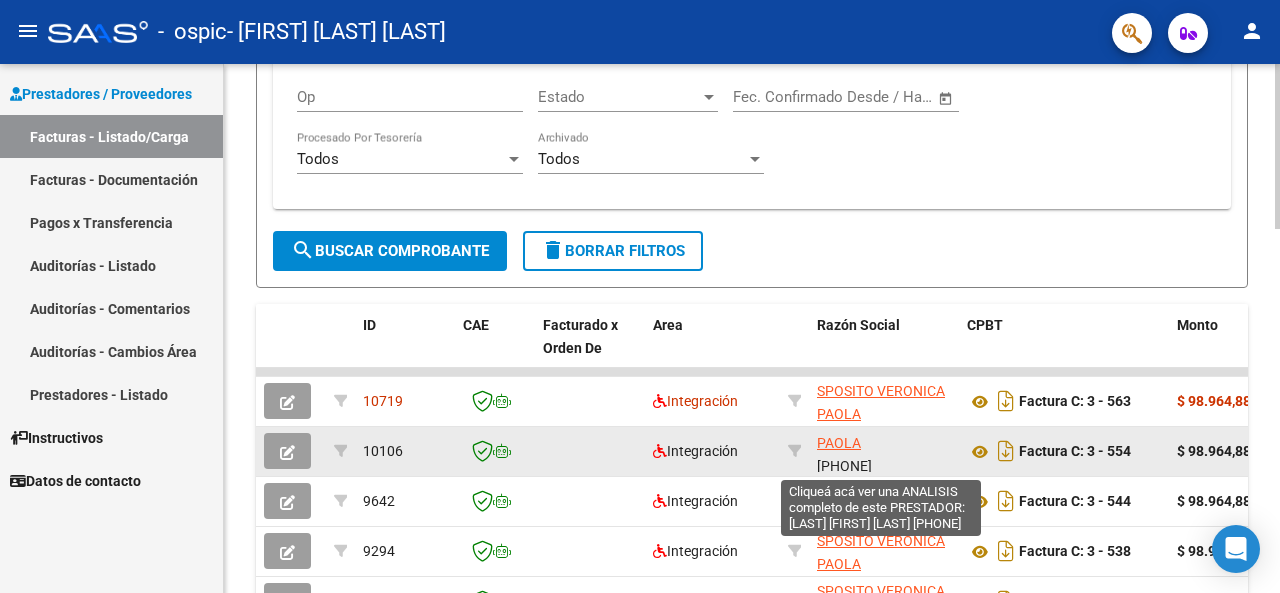 scroll, scrollTop: 26, scrollLeft: 0, axis: vertical 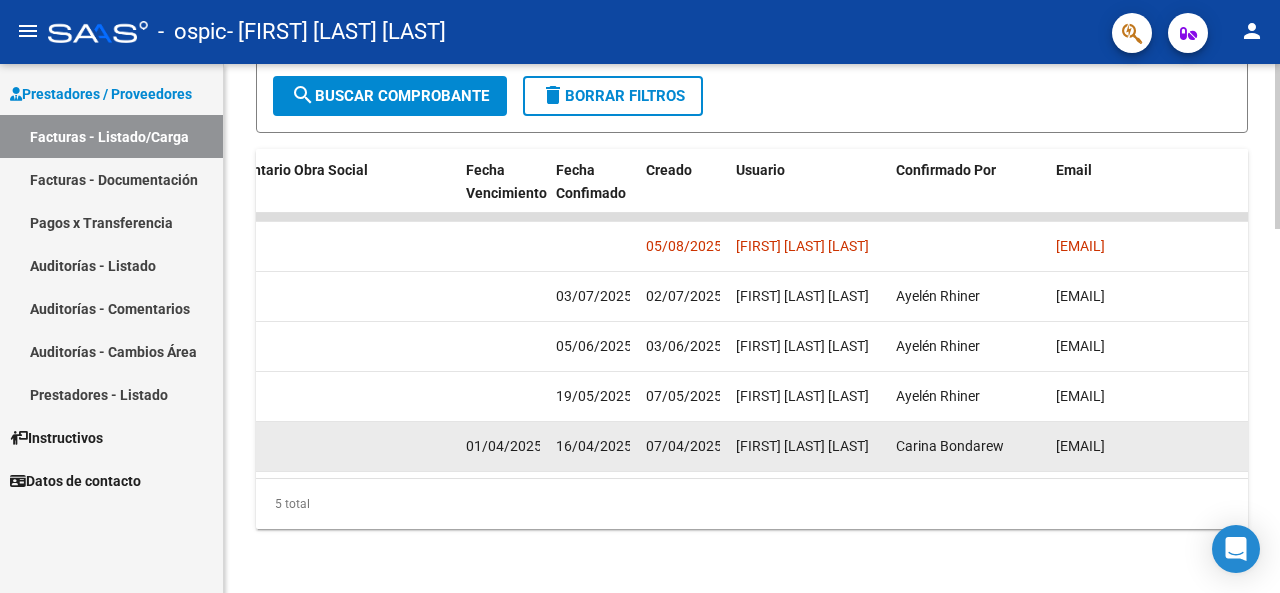 drag, startPoint x: 646, startPoint y: 431, endPoint x: 706, endPoint y: 431, distance: 60 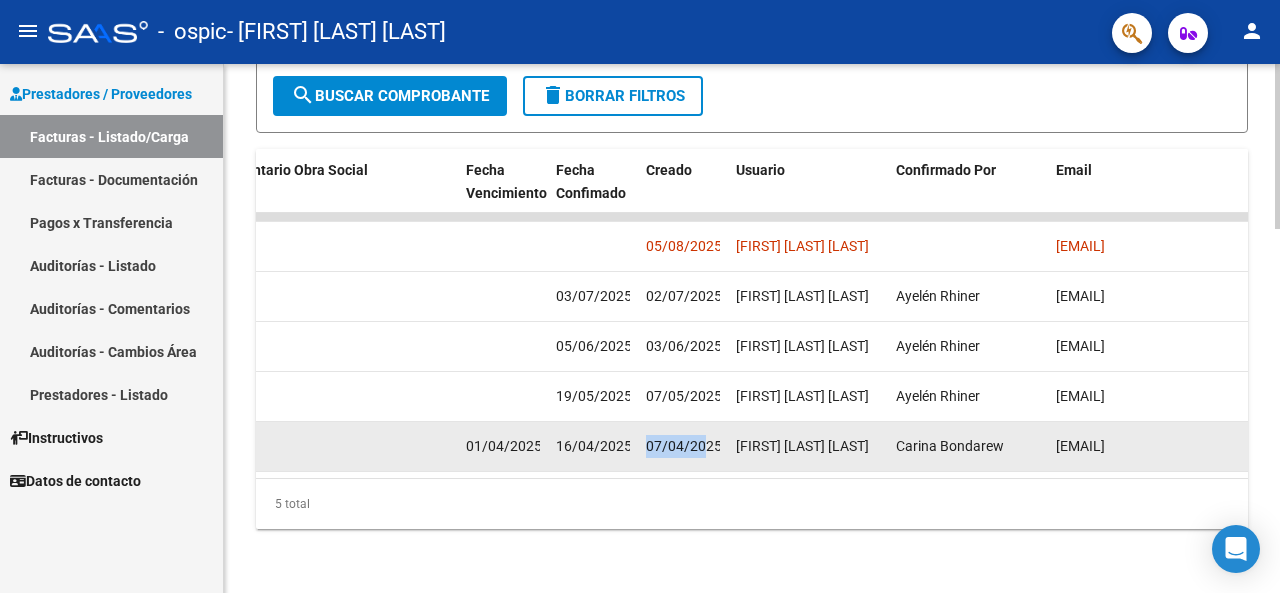 click on "07/04/2025" 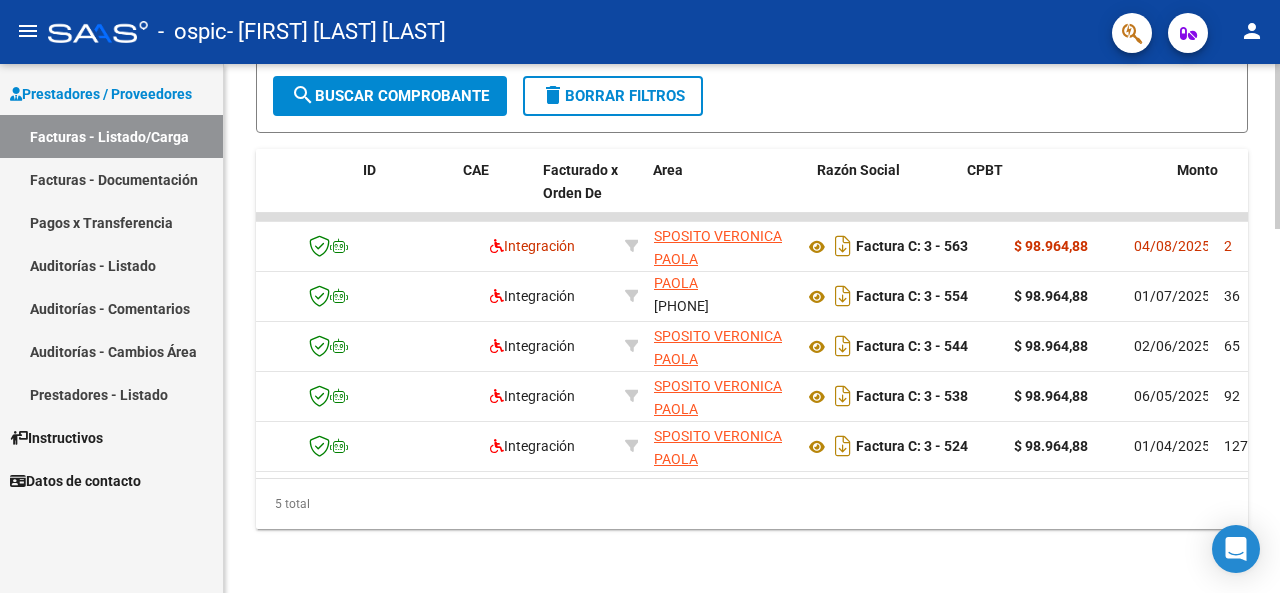 scroll, scrollTop: 0, scrollLeft: 0, axis: both 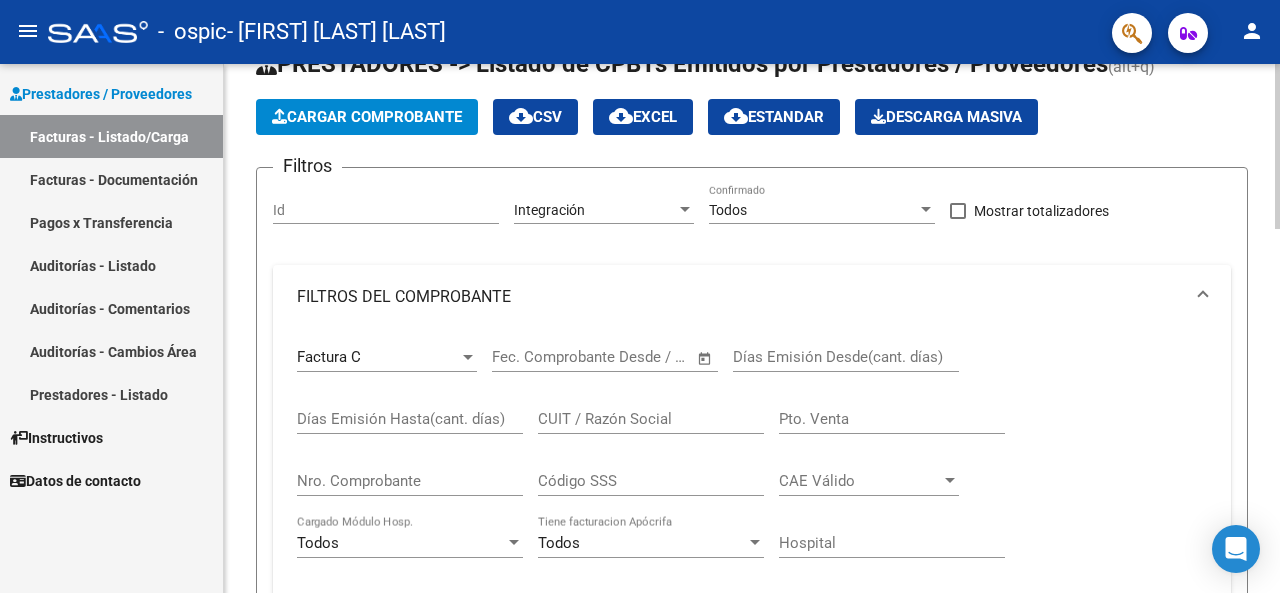 click at bounding box center [623, 357] 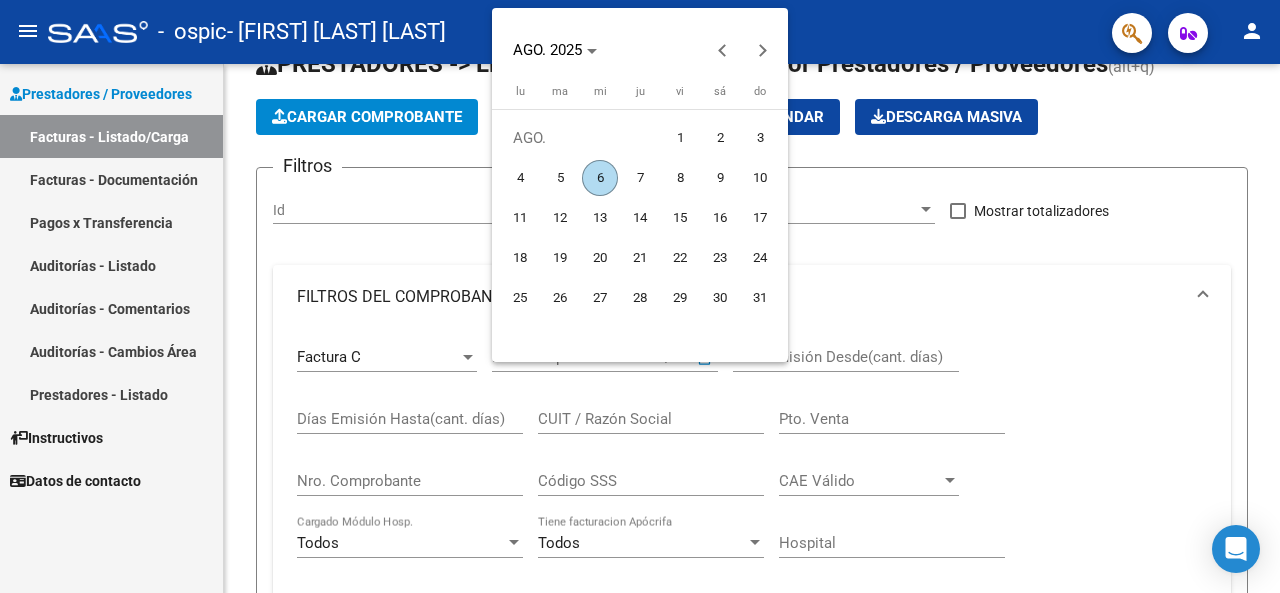 click at bounding box center (640, 296) 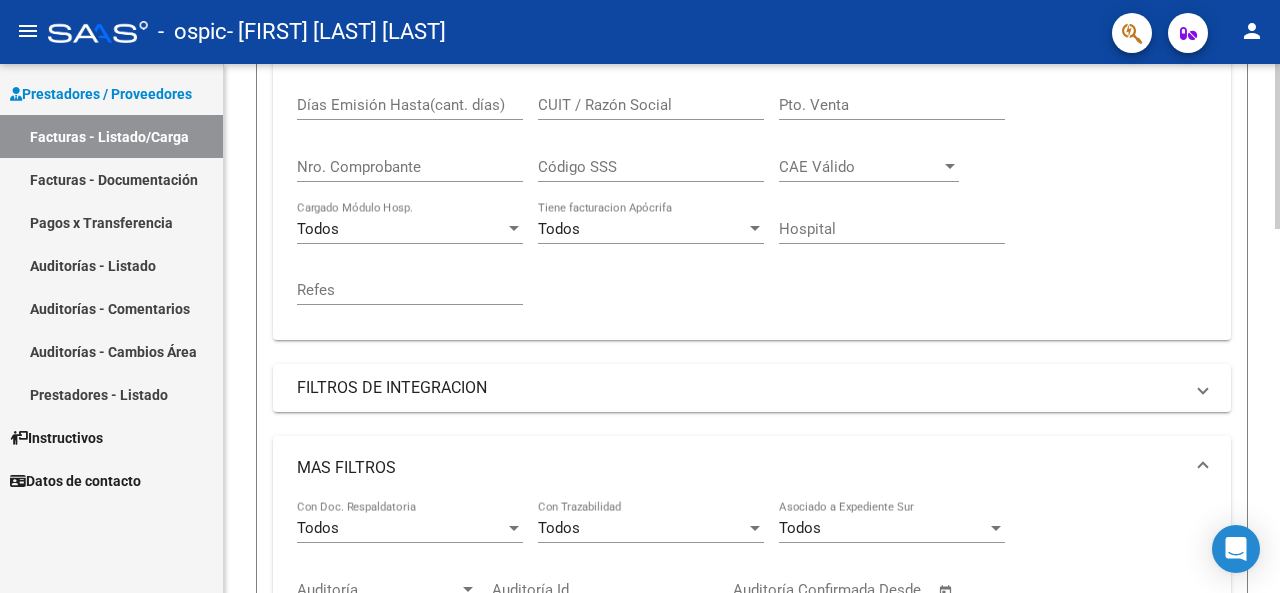 scroll, scrollTop: 270, scrollLeft: 0, axis: vertical 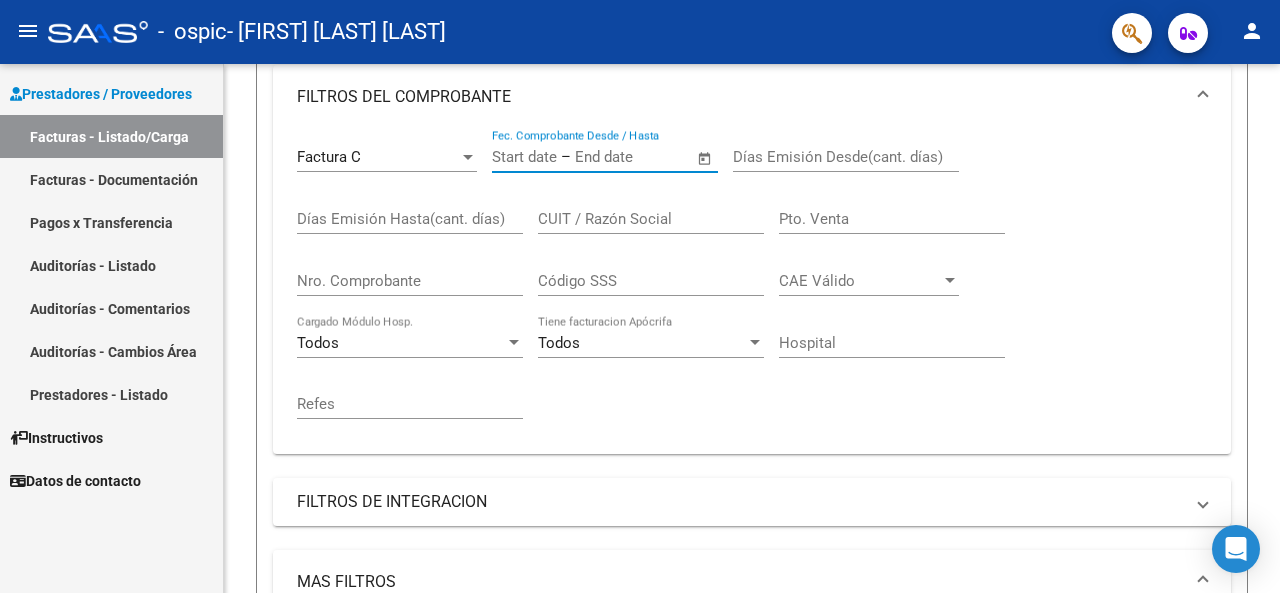 click on "Facturas - Documentación" at bounding box center (111, 179) 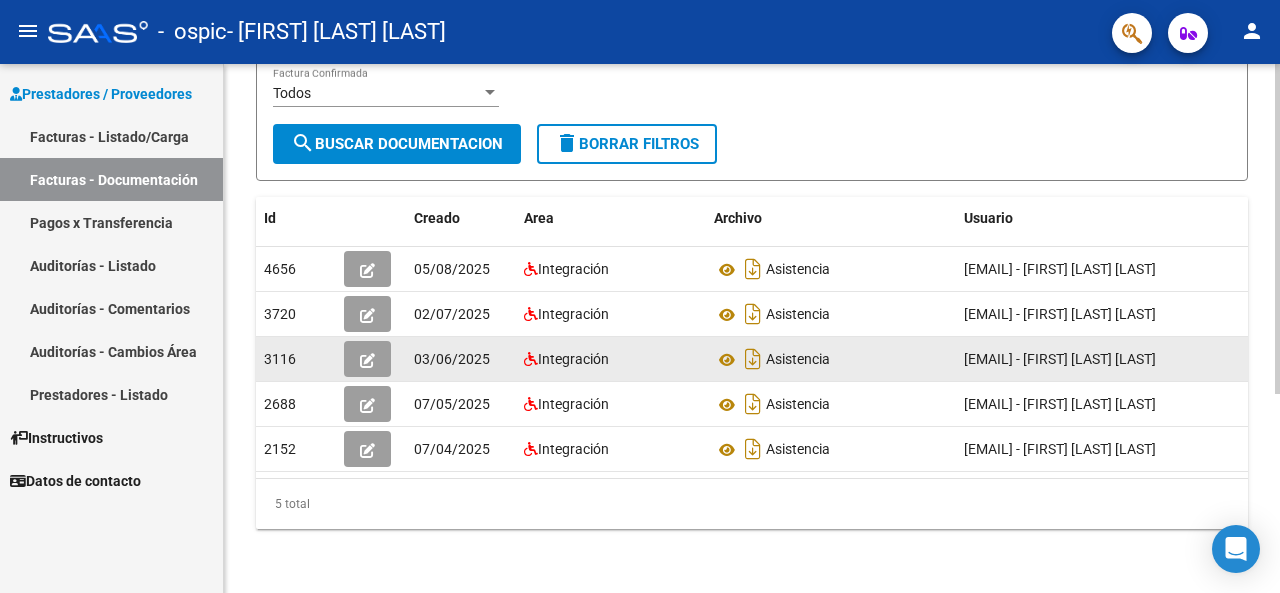 scroll, scrollTop: 320, scrollLeft: 0, axis: vertical 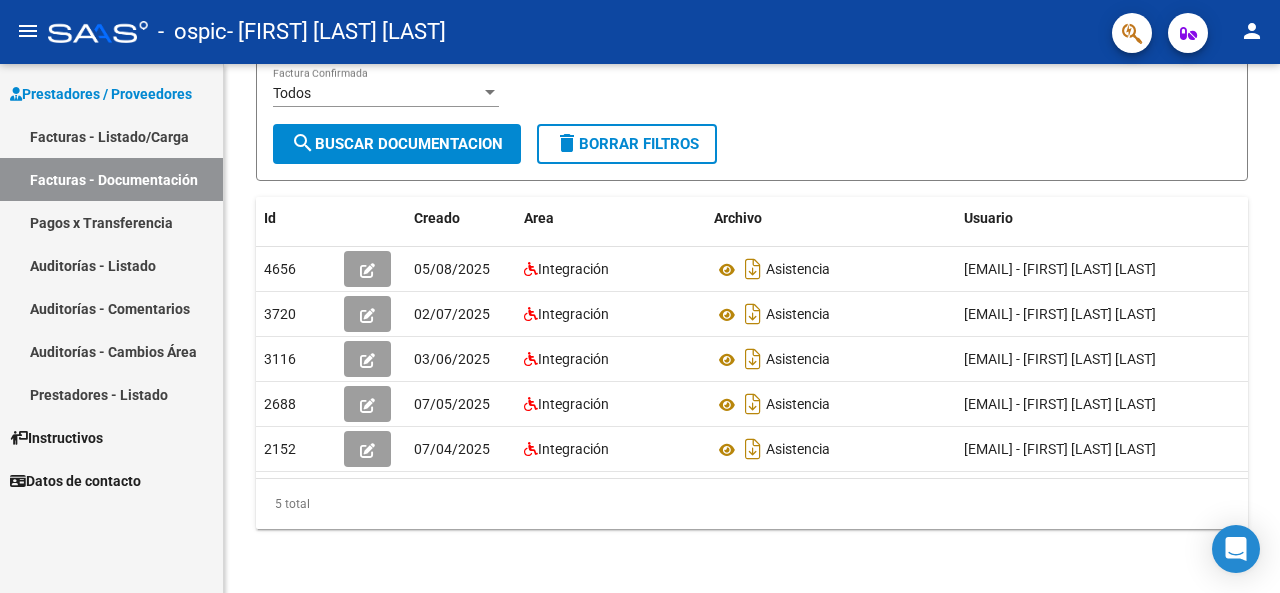 click on "Pagos x Transferencia" at bounding box center (111, 222) 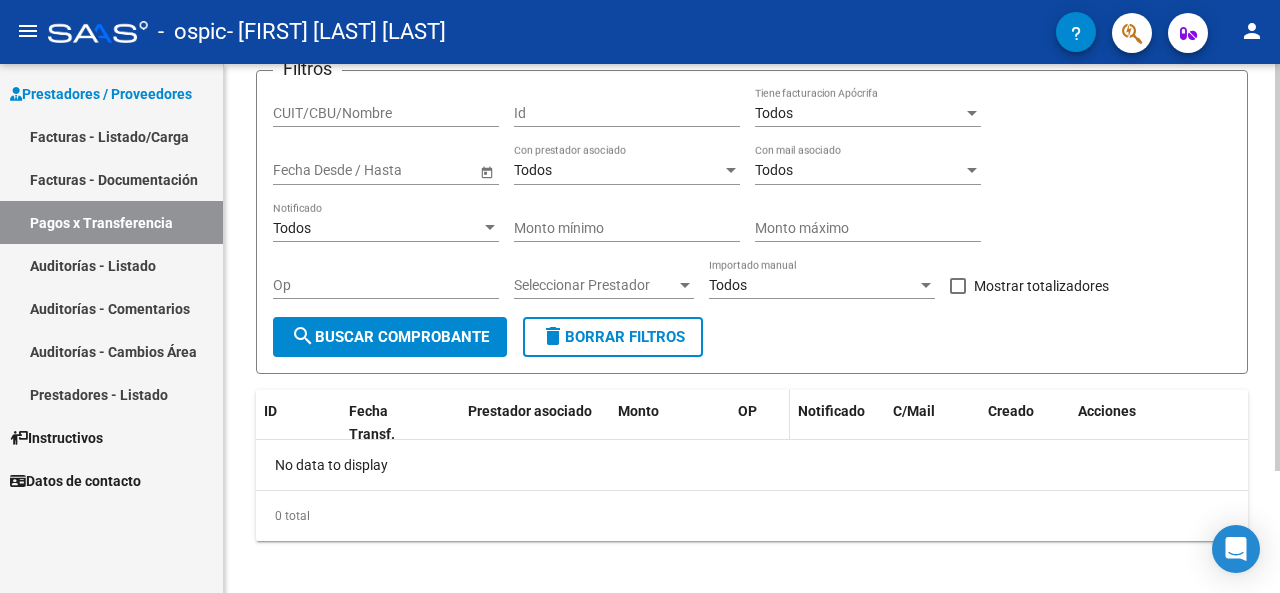 scroll, scrollTop: 158, scrollLeft: 0, axis: vertical 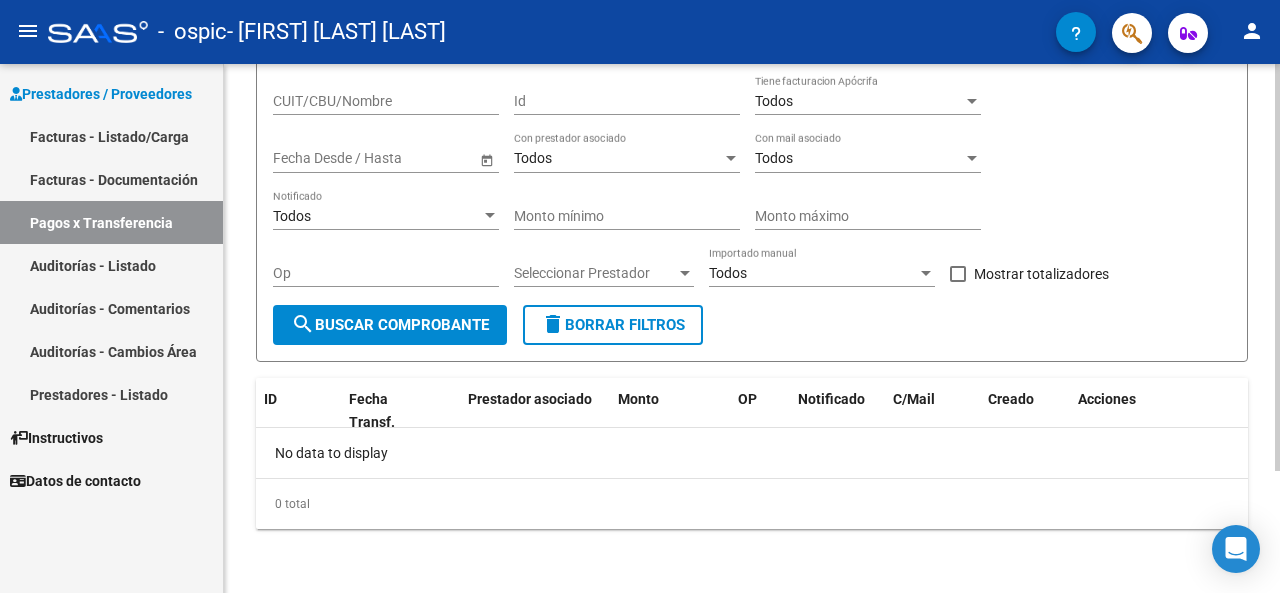 click on "No data to display" 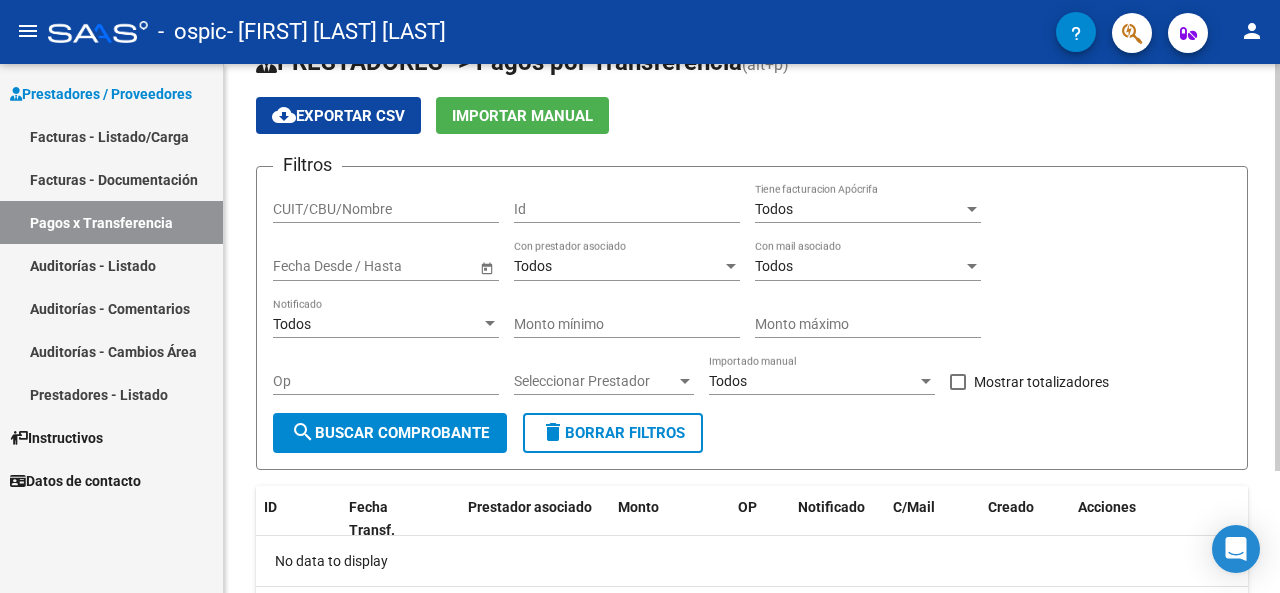 scroll, scrollTop: 0, scrollLeft: 0, axis: both 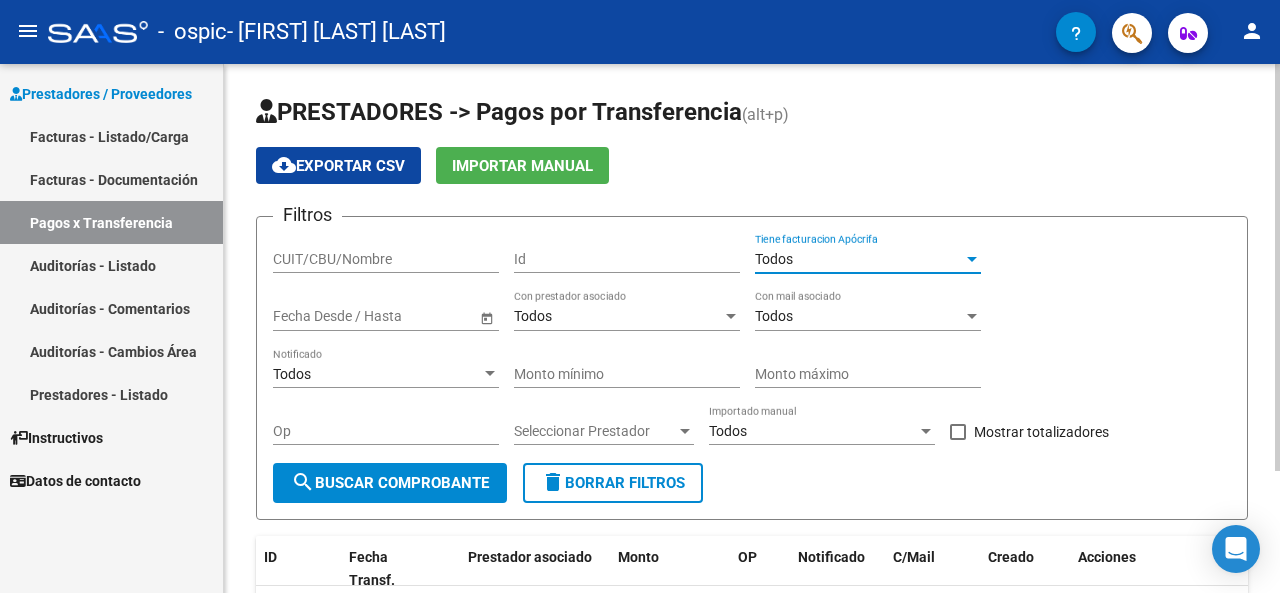 click on "Todos" at bounding box center [859, 259] 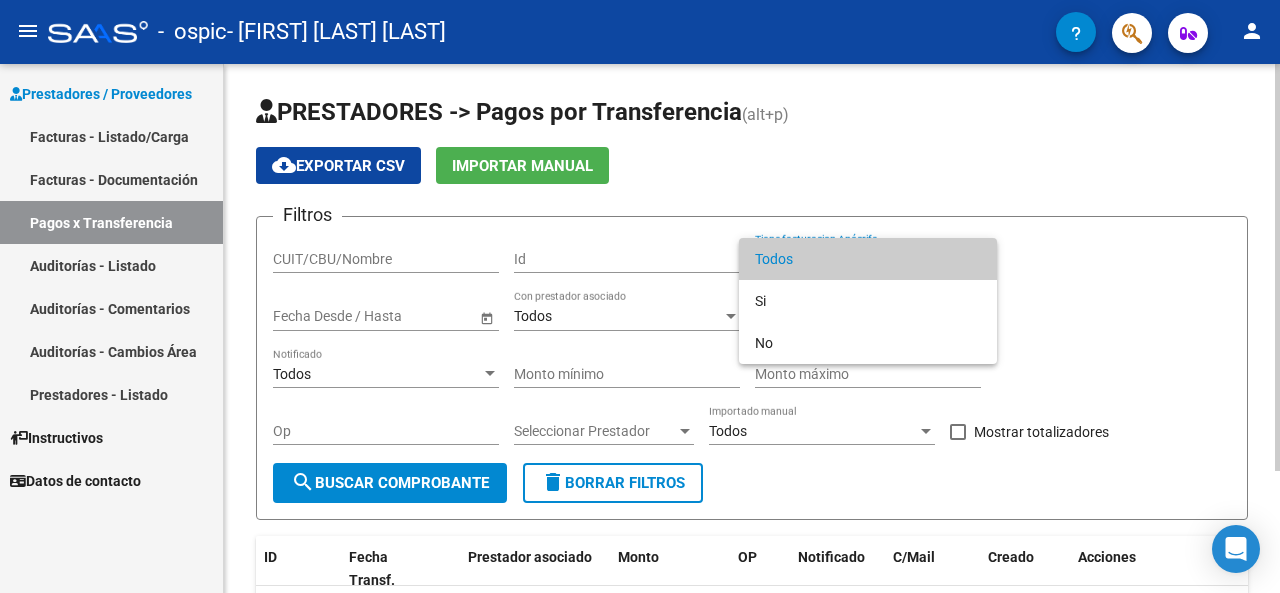 click on "Todos" at bounding box center [868, 259] 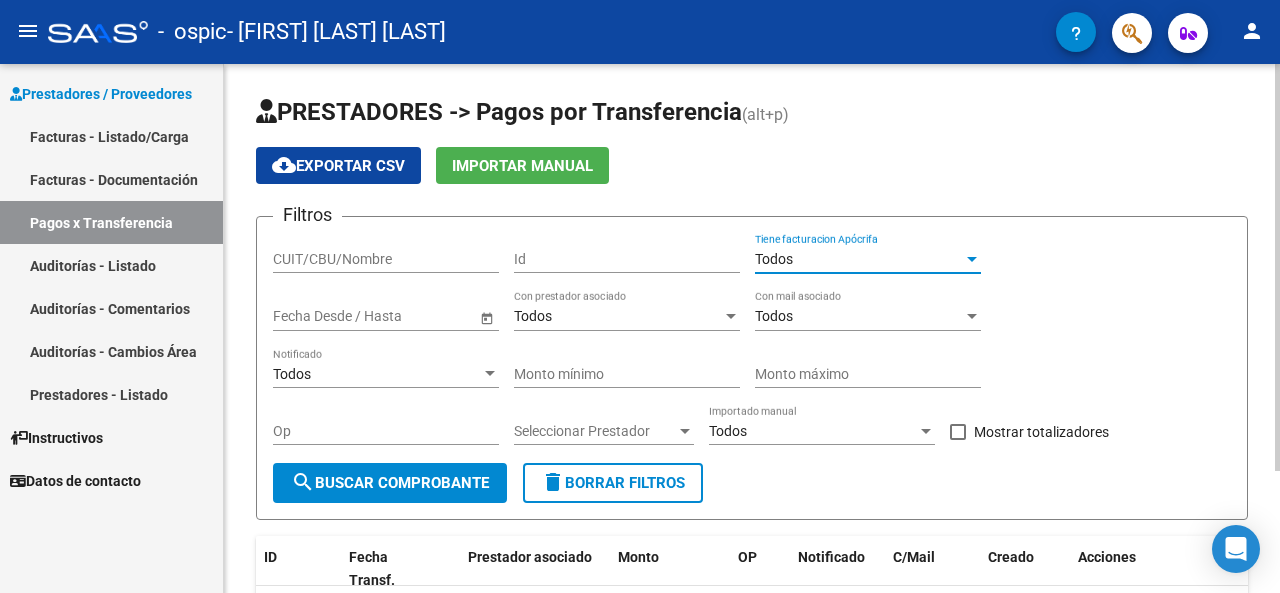 scroll, scrollTop: 100, scrollLeft: 0, axis: vertical 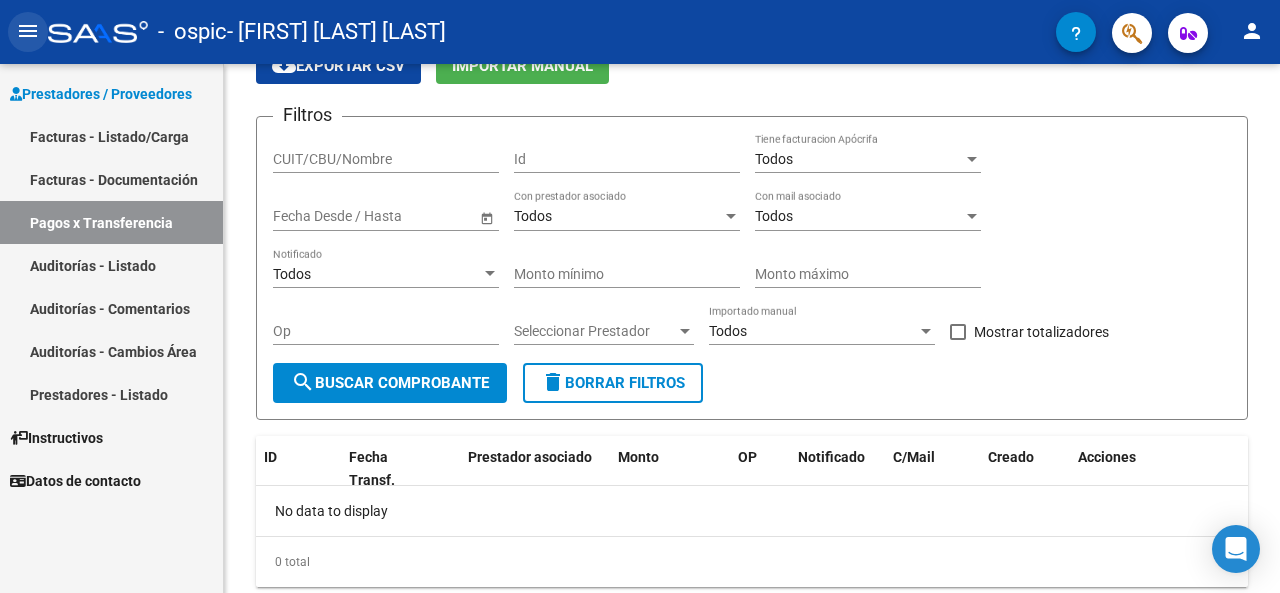 click on "menu" 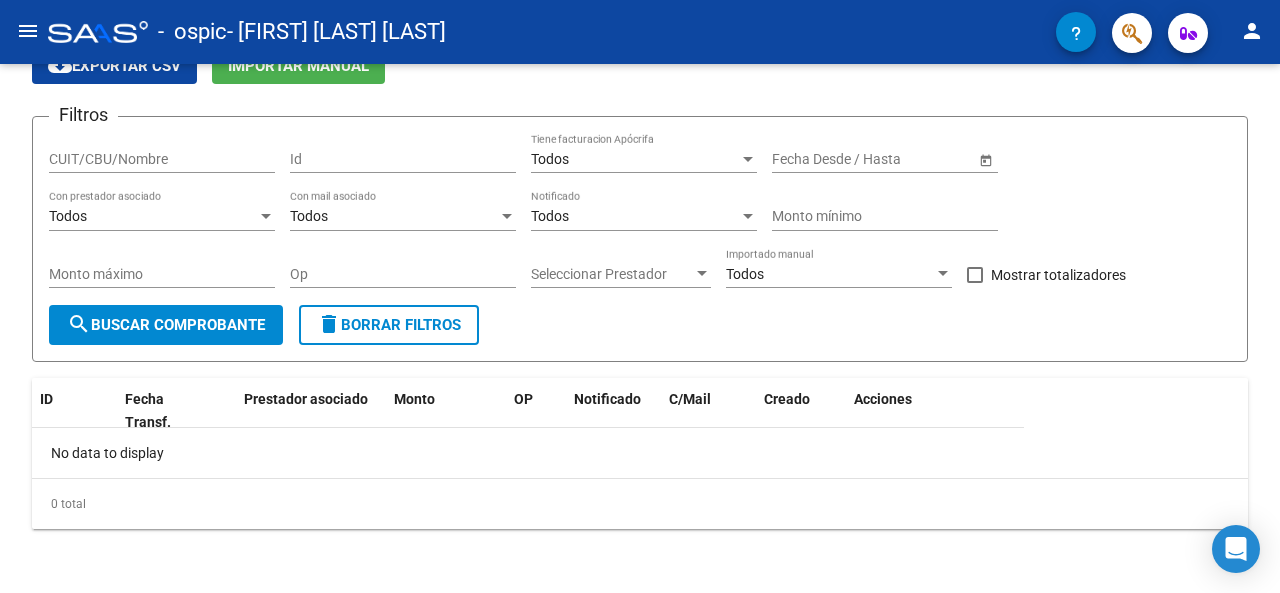 click on "menu" 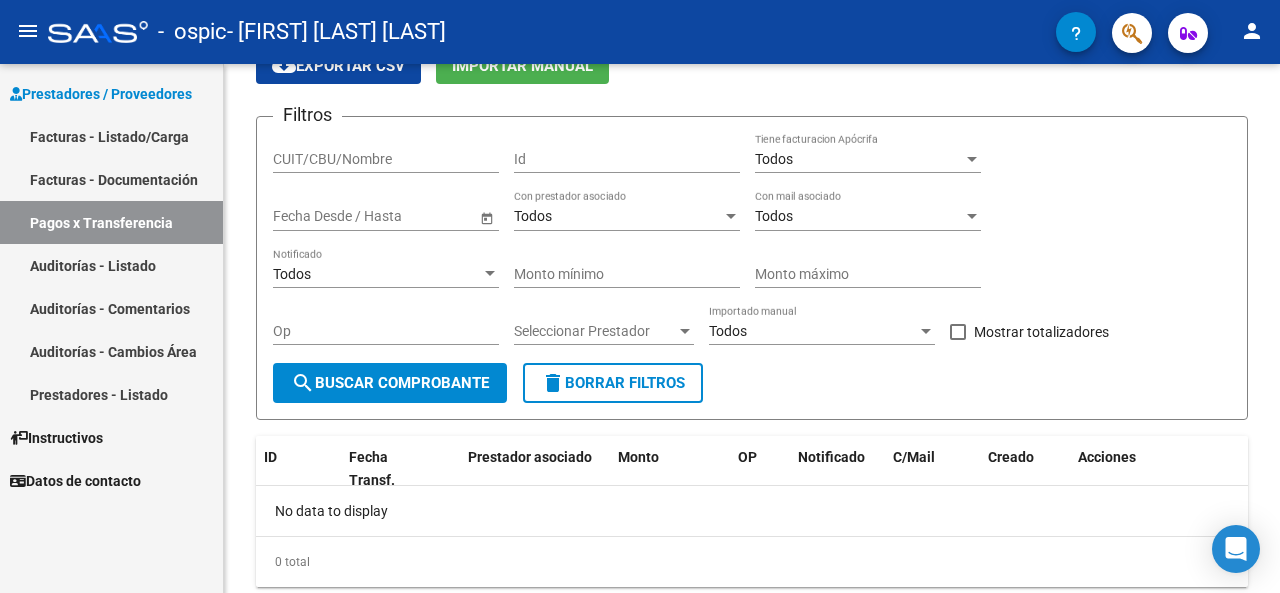 click on "Facturas - Listado/Carga" at bounding box center [111, 136] 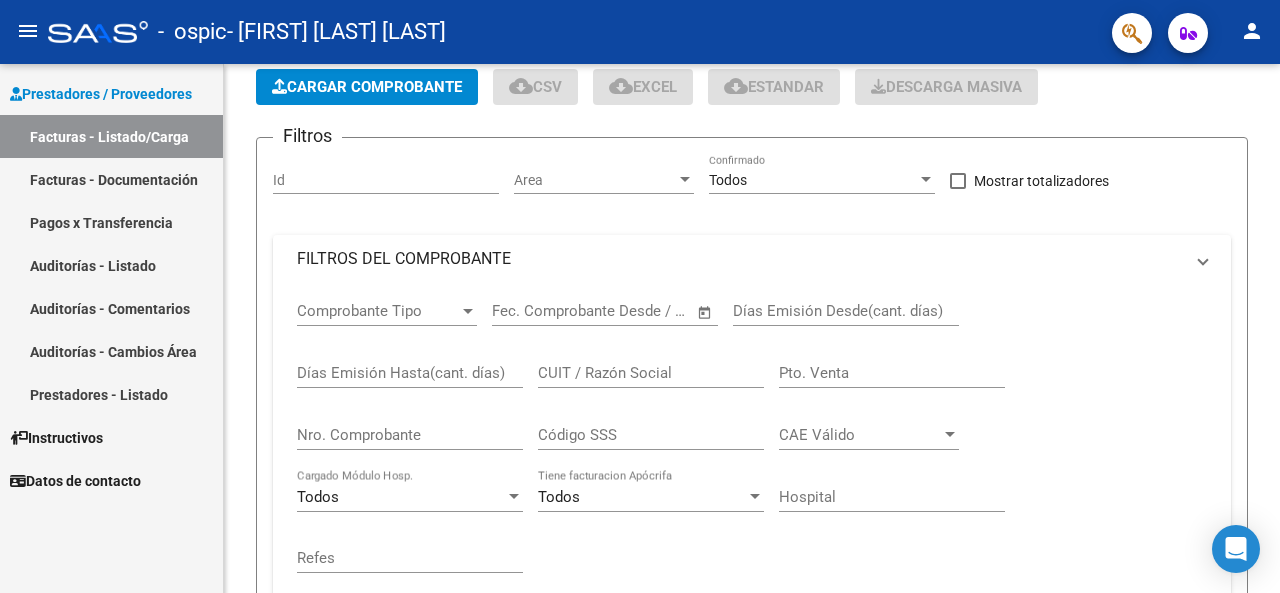 click on "Prestadores / Proveedores" at bounding box center (101, 94) 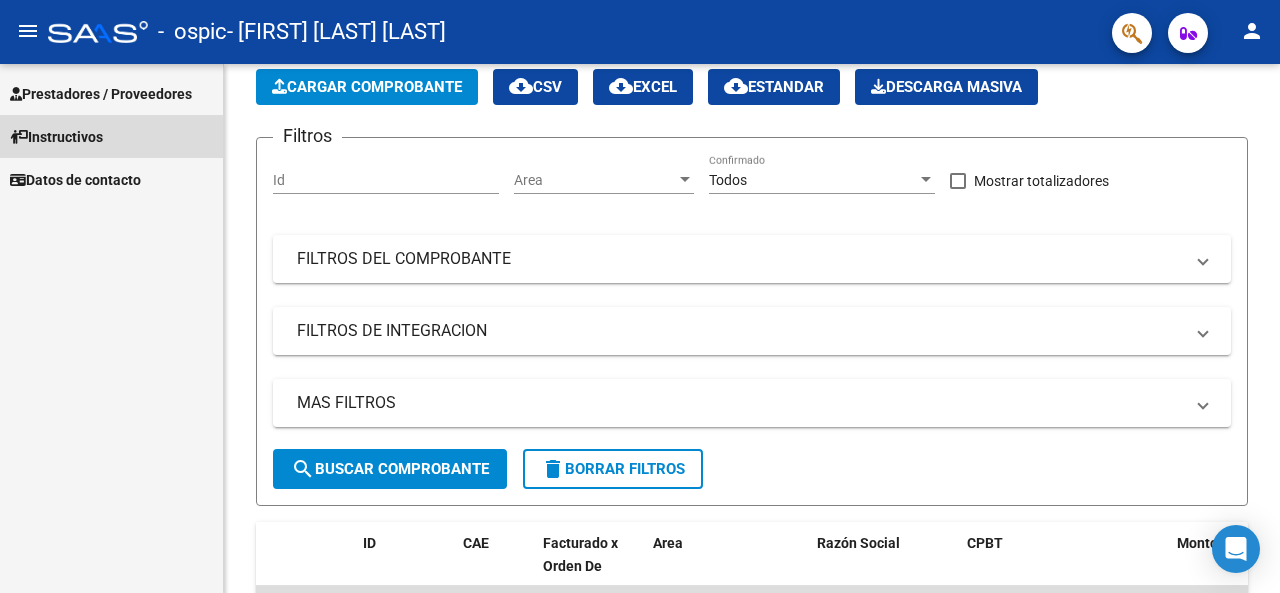 click on "Instructivos" at bounding box center [56, 137] 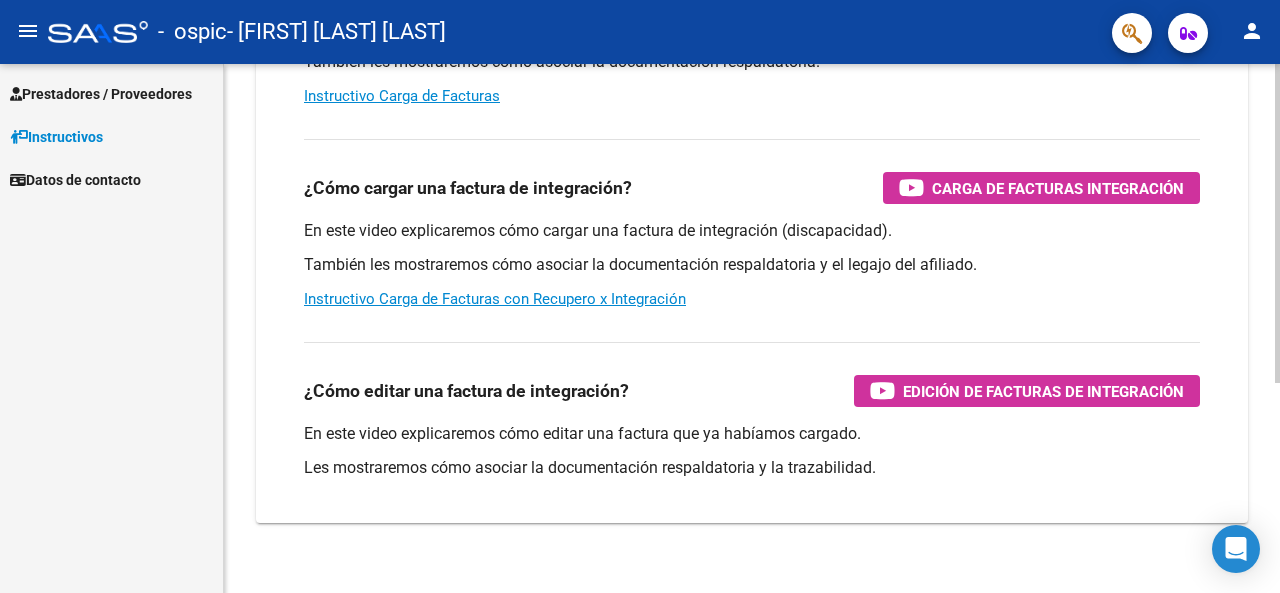 scroll, scrollTop: 348, scrollLeft: 0, axis: vertical 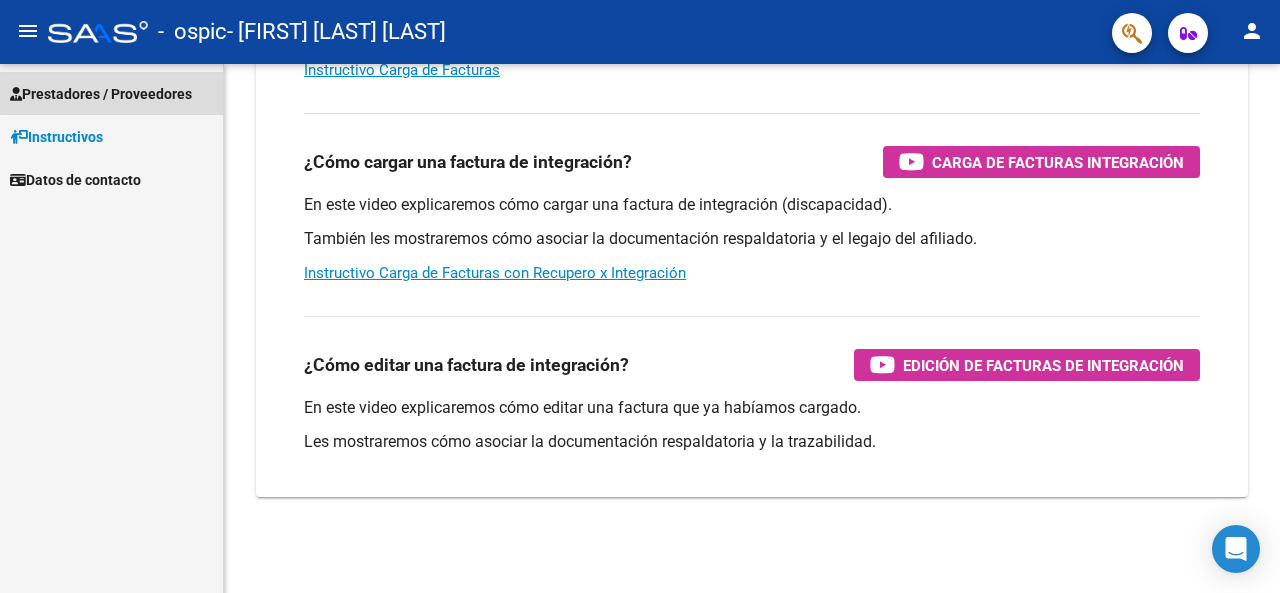 click on "Prestadores / Proveedores" at bounding box center (101, 94) 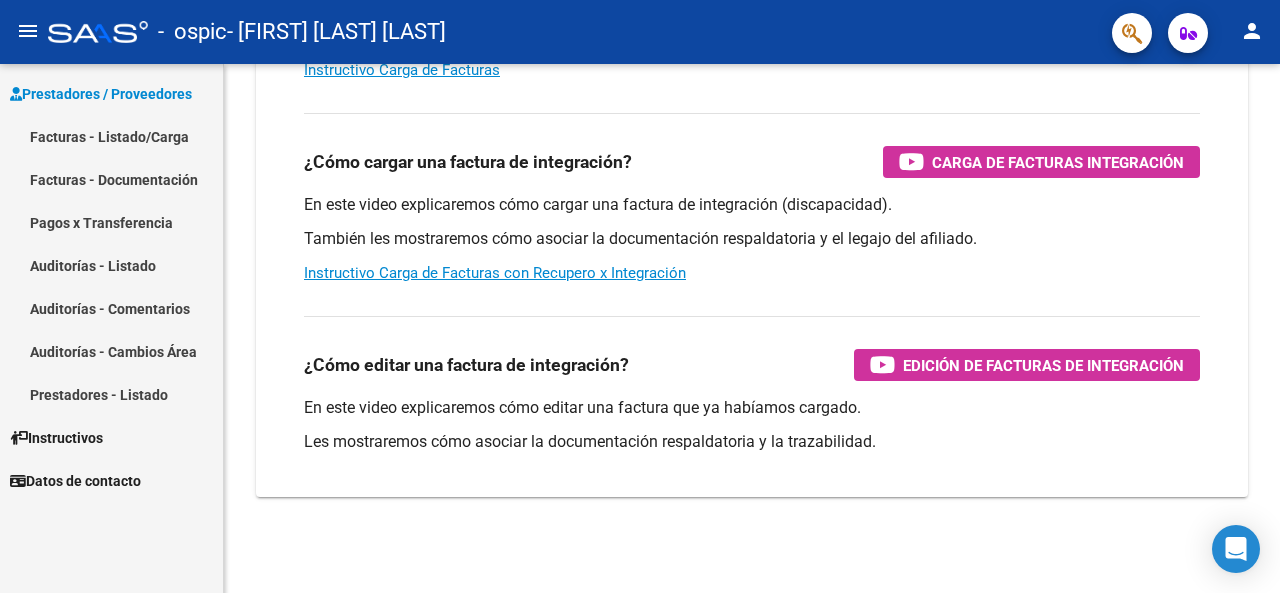 click on "Facturas - Listado/Carga" at bounding box center (111, 136) 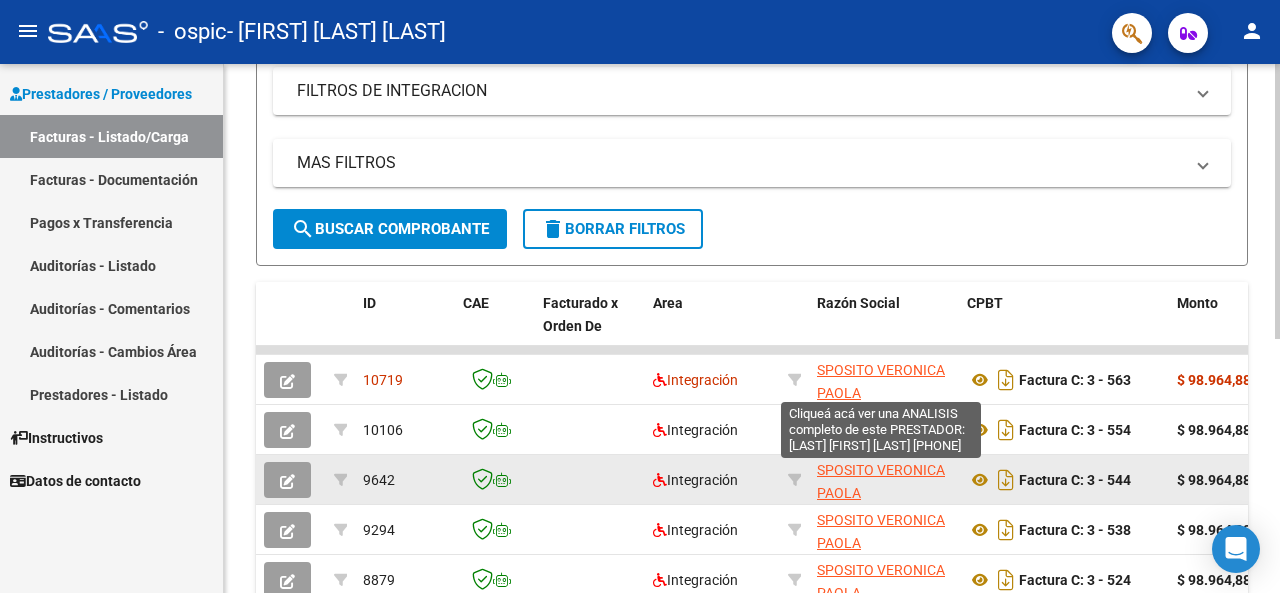 scroll, scrollTop: 488, scrollLeft: 0, axis: vertical 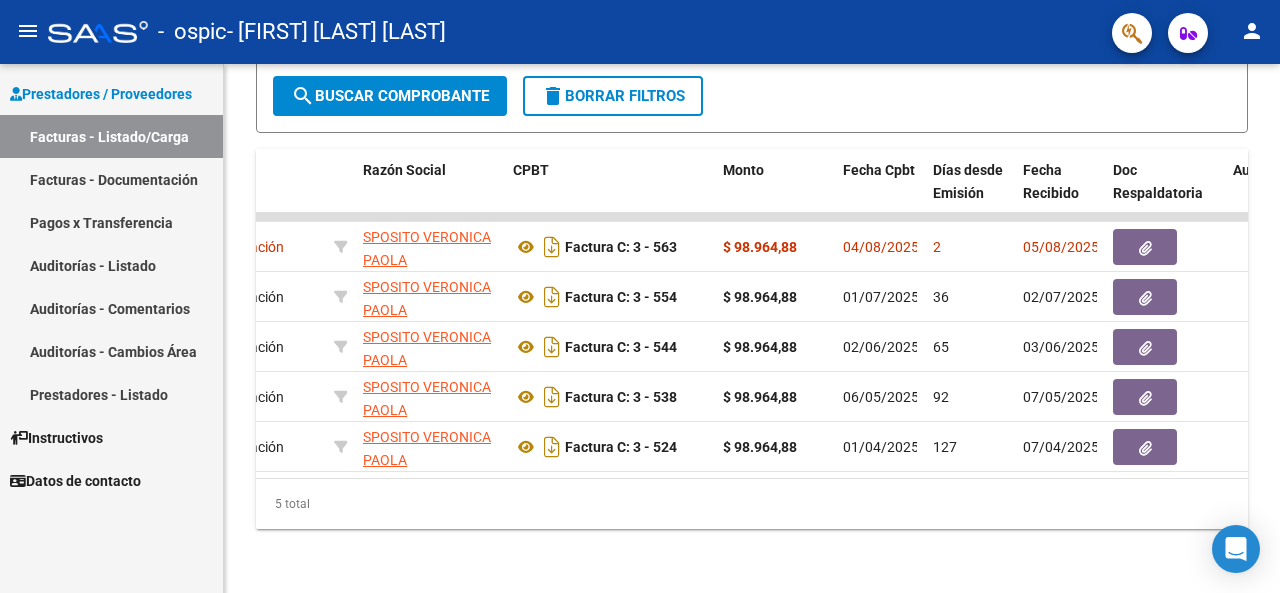 click on "person" 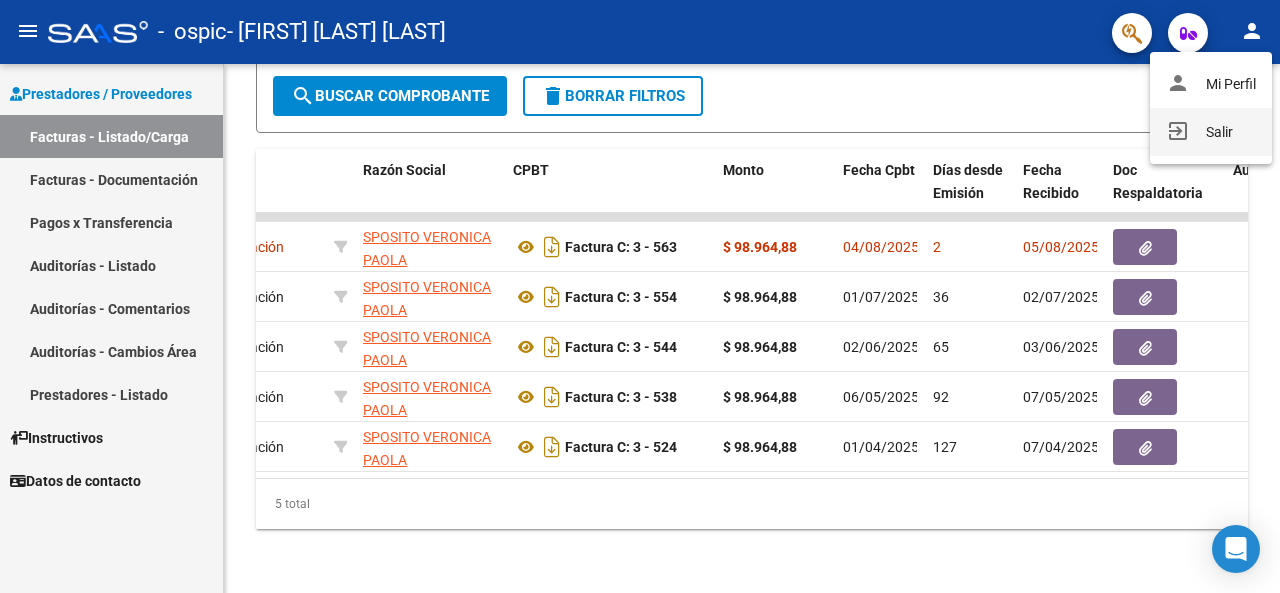 click on "exit_to_app  Salir" at bounding box center (1211, 132) 